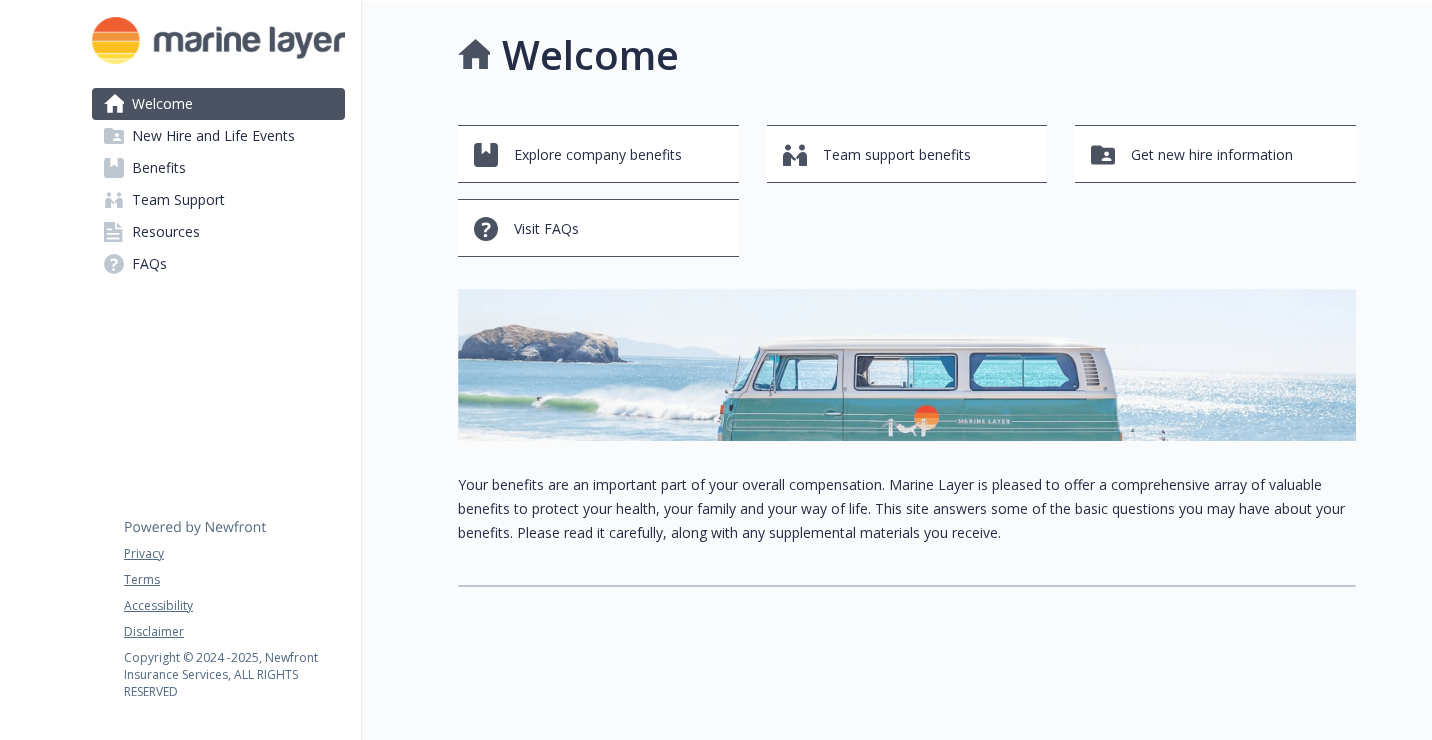scroll, scrollTop: 0, scrollLeft: 0, axis: both 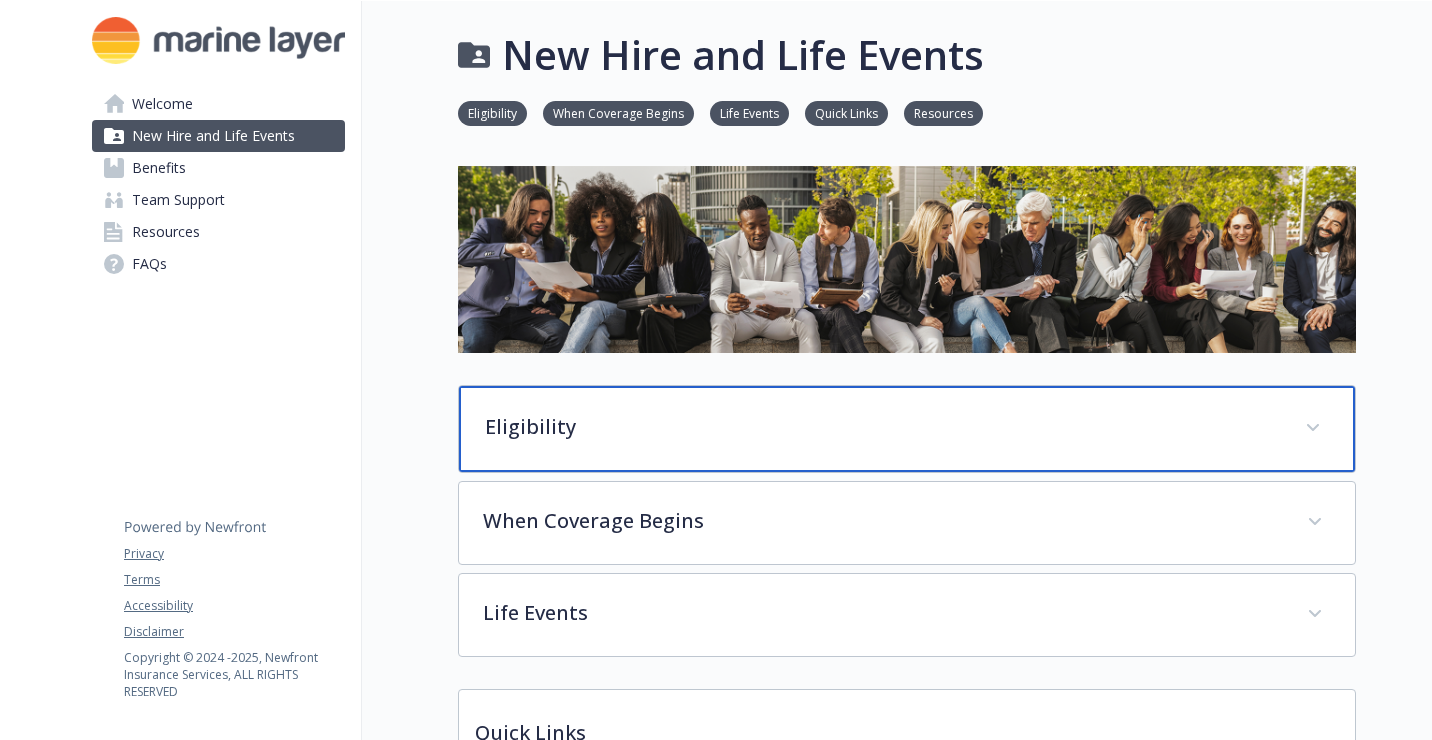 click on "Eligibility" at bounding box center [907, 429] 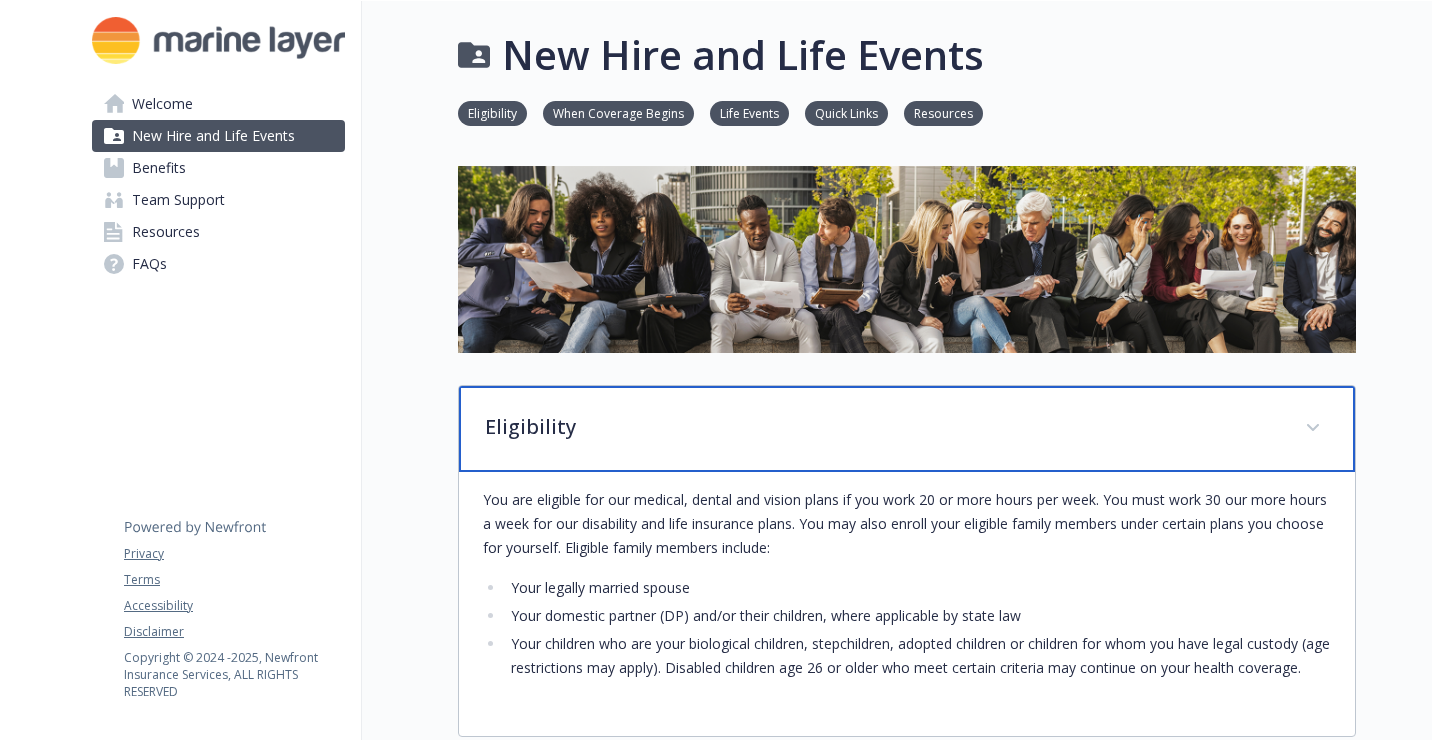 scroll, scrollTop: 300, scrollLeft: 0, axis: vertical 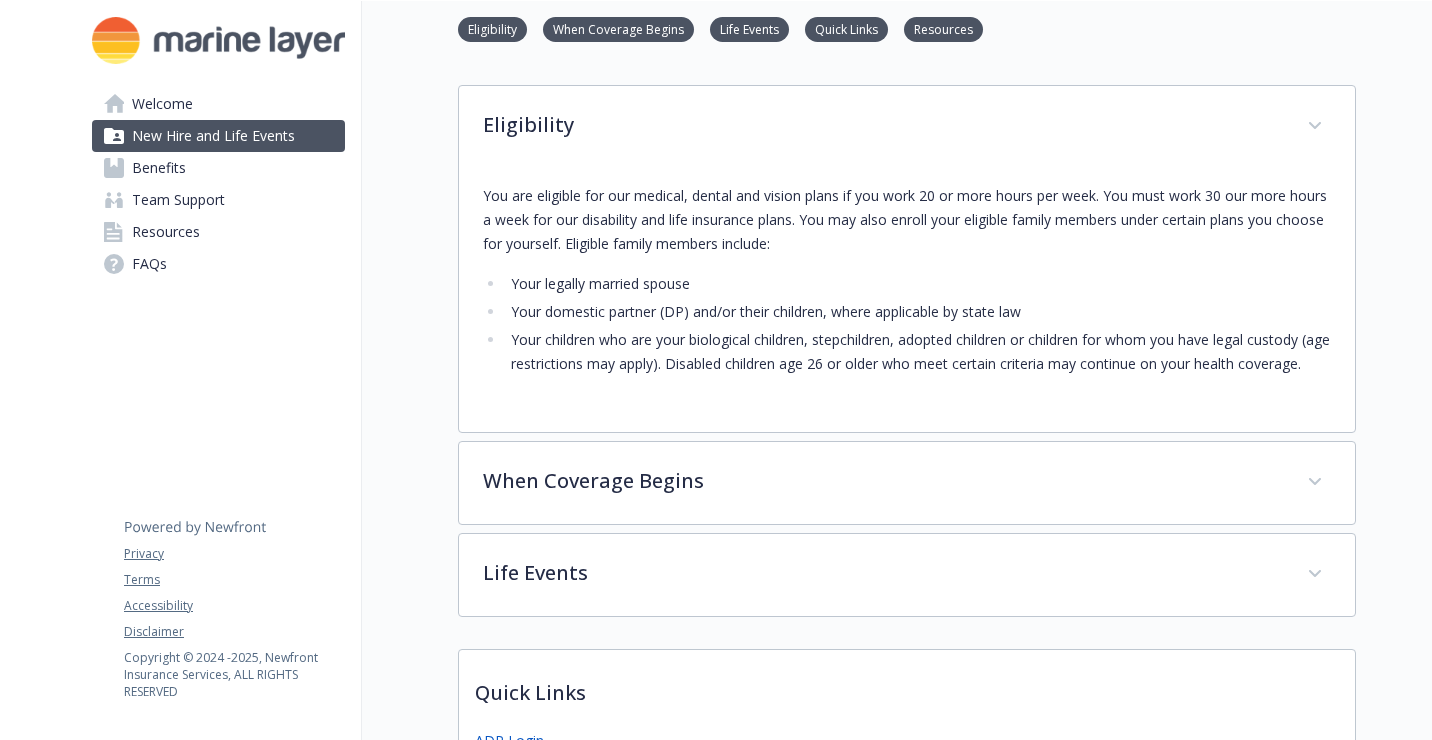 click on "FAQs" at bounding box center [218, 264] 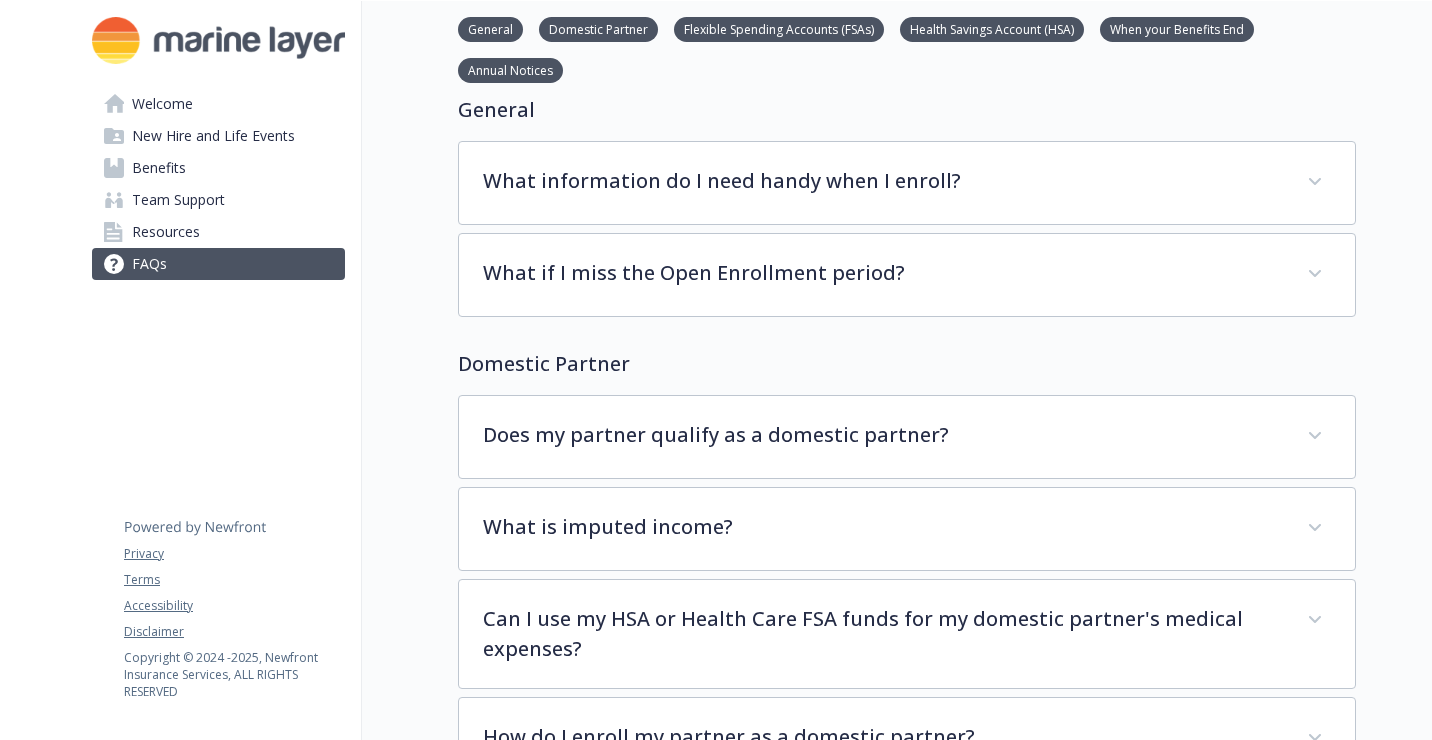 scroll, scrollTop: 0, scrollLeft: 0, axis: both 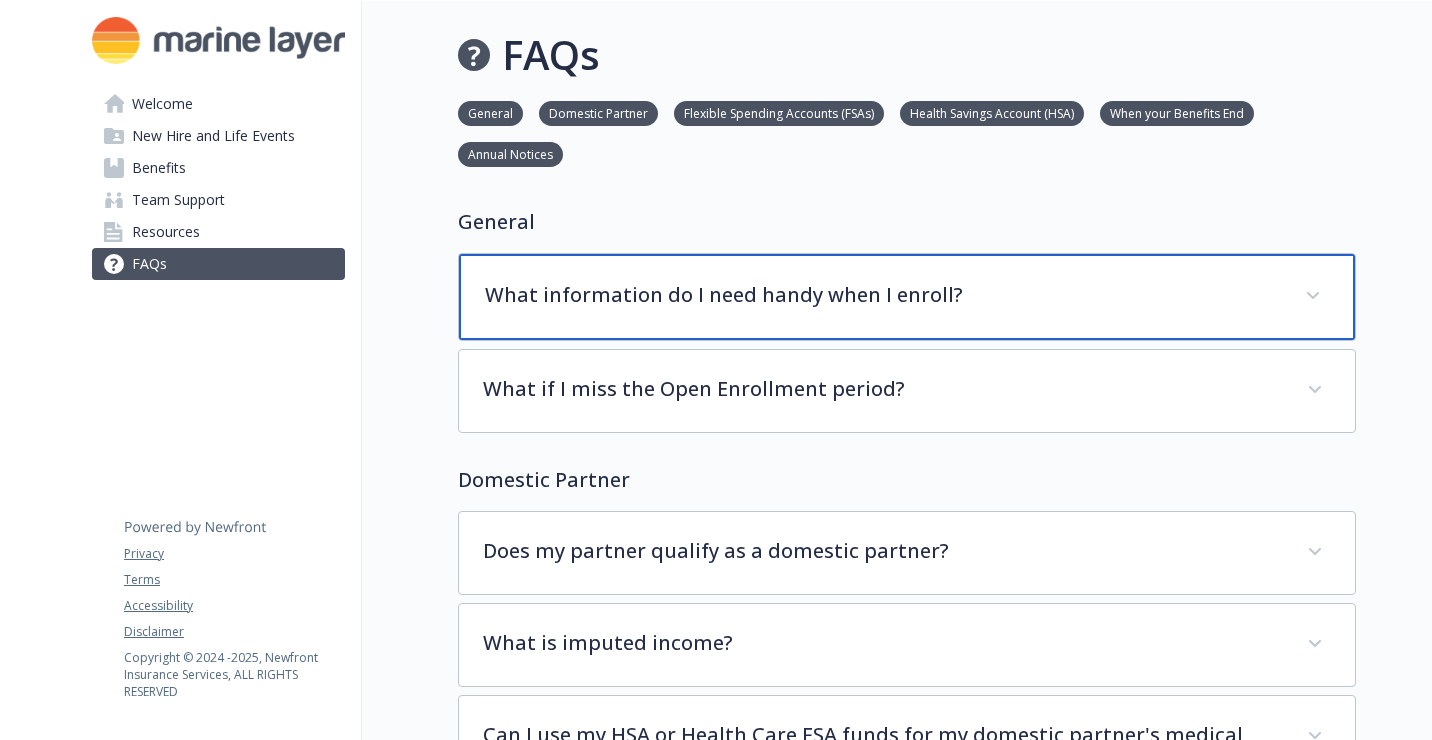 click on "What information do I need handy when I enroll?" at bounding box center (907, 297) 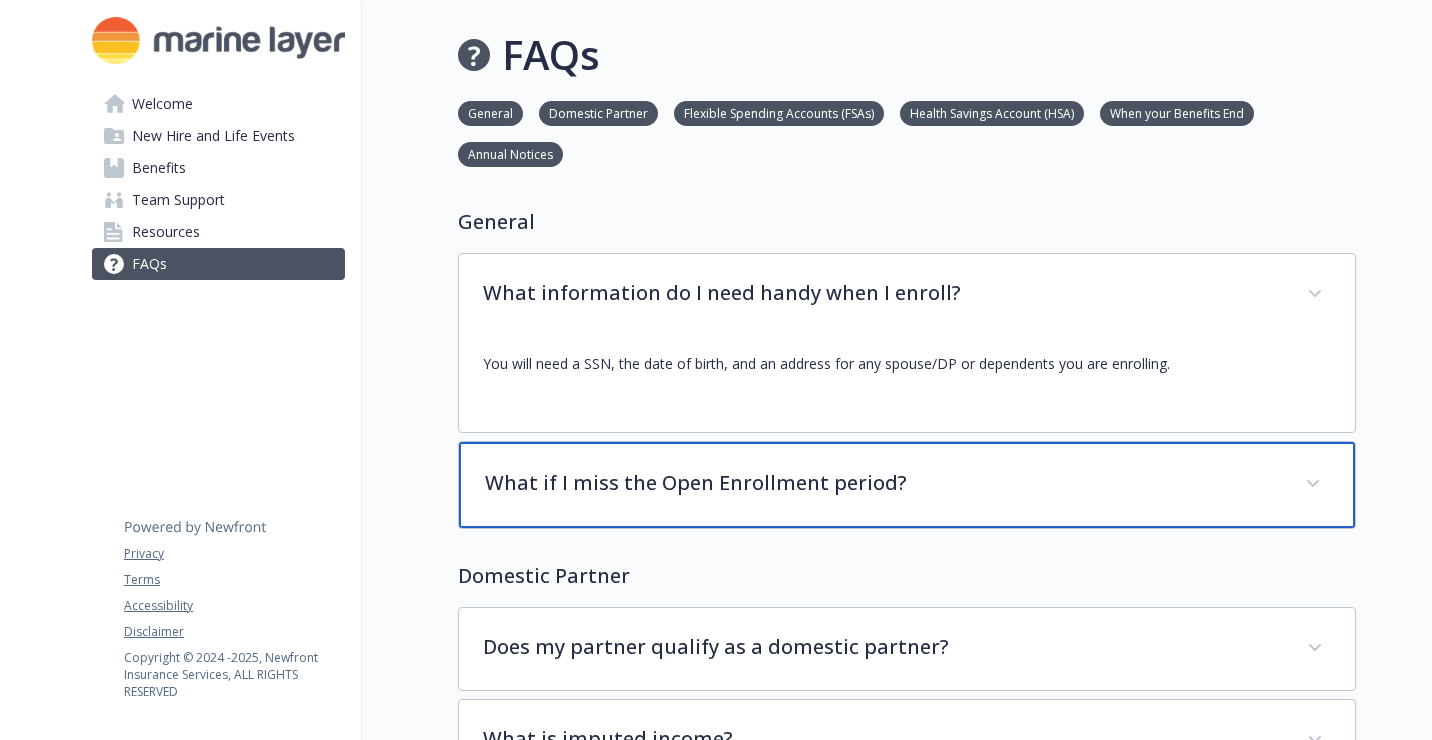 click on "What if I miss the Open Enrollment period?" at bounding box center [907, 485] 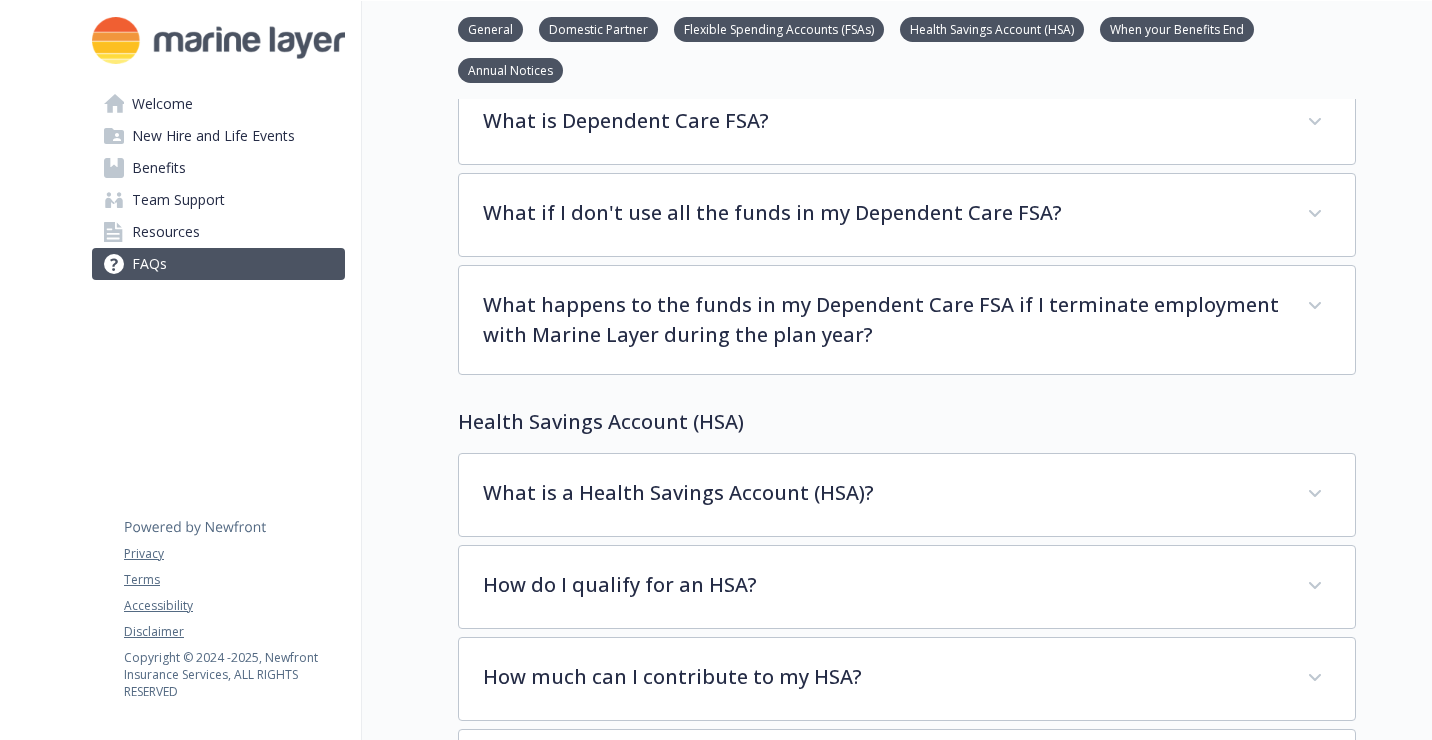 scroll, scrollTop: 1600, scrollLeft: 0, axis: vertical 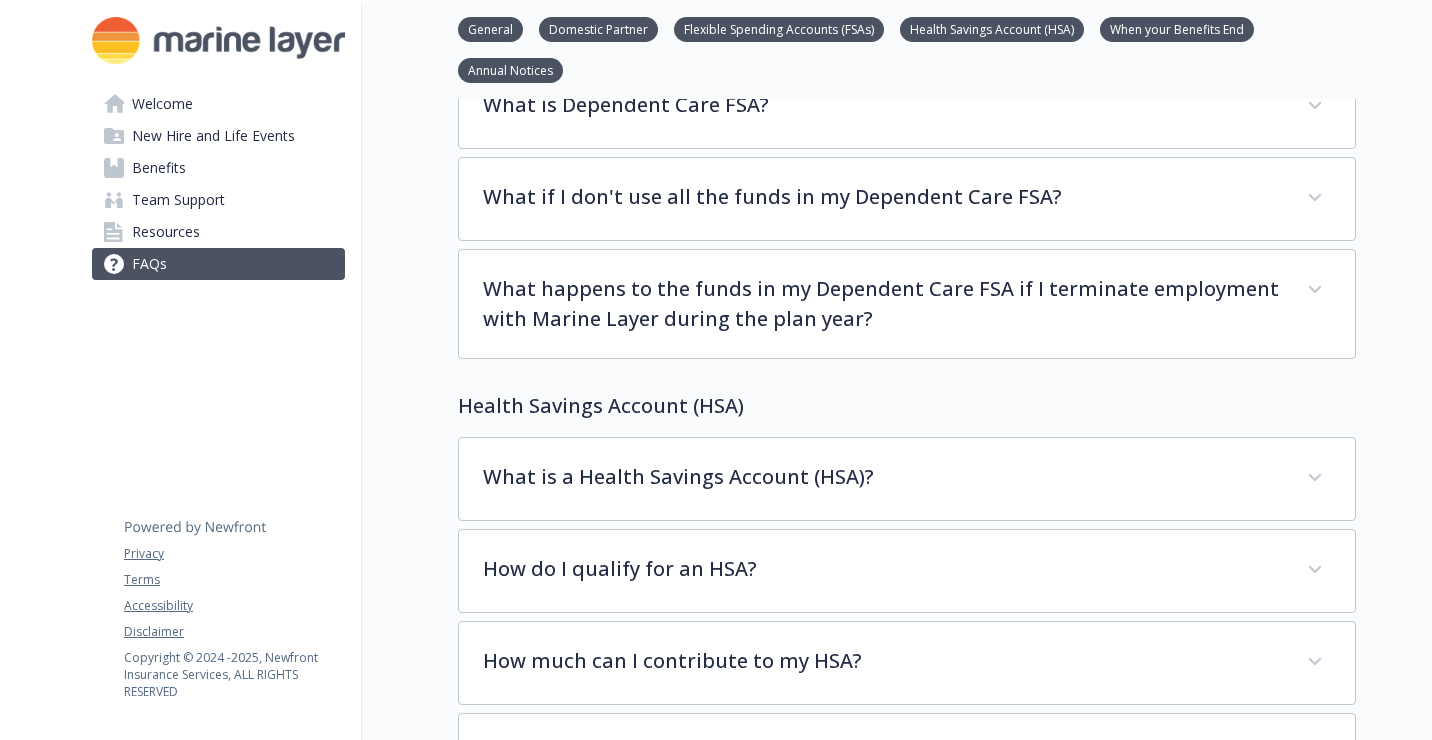 click on "Annual Notices" at bounding box center (510, 69) 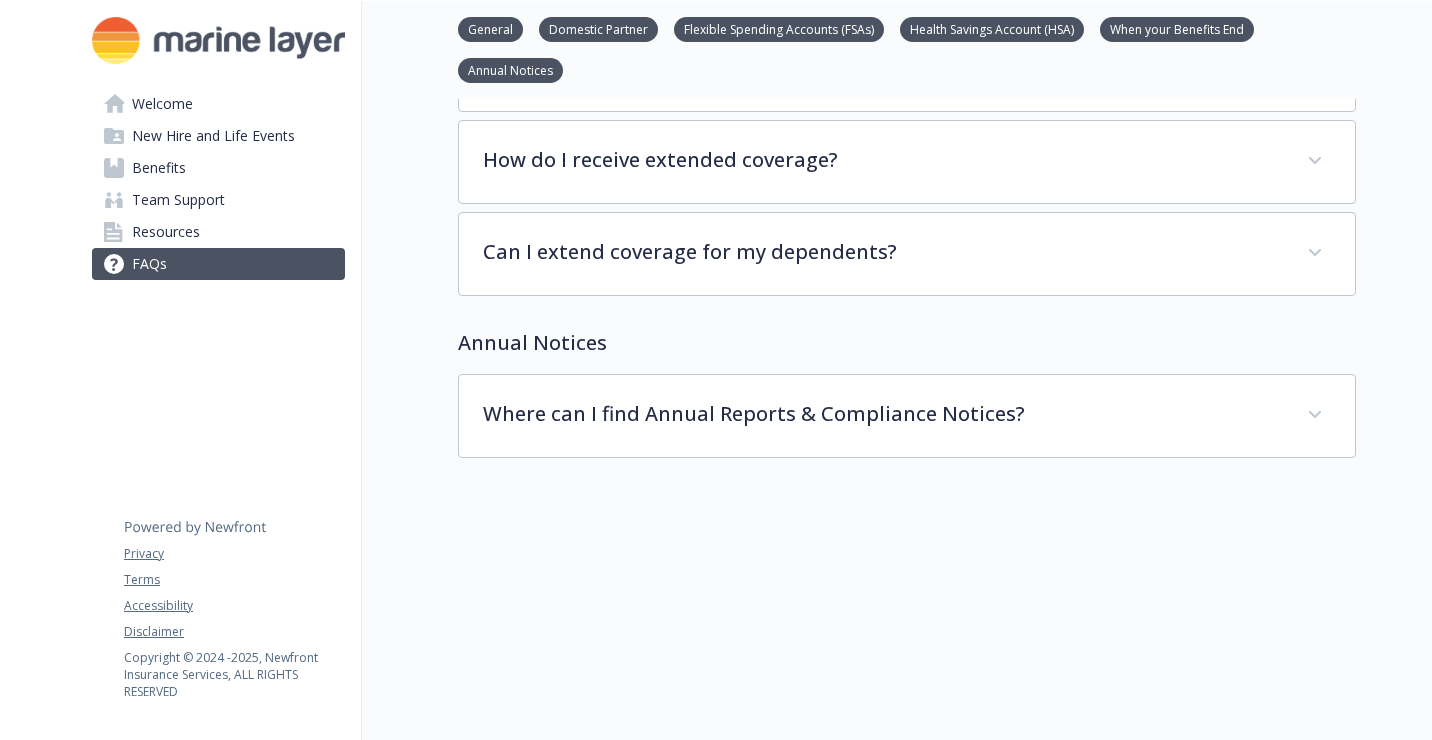scroll, scrollTop: 4484, scrollLeft: 15, axis: both 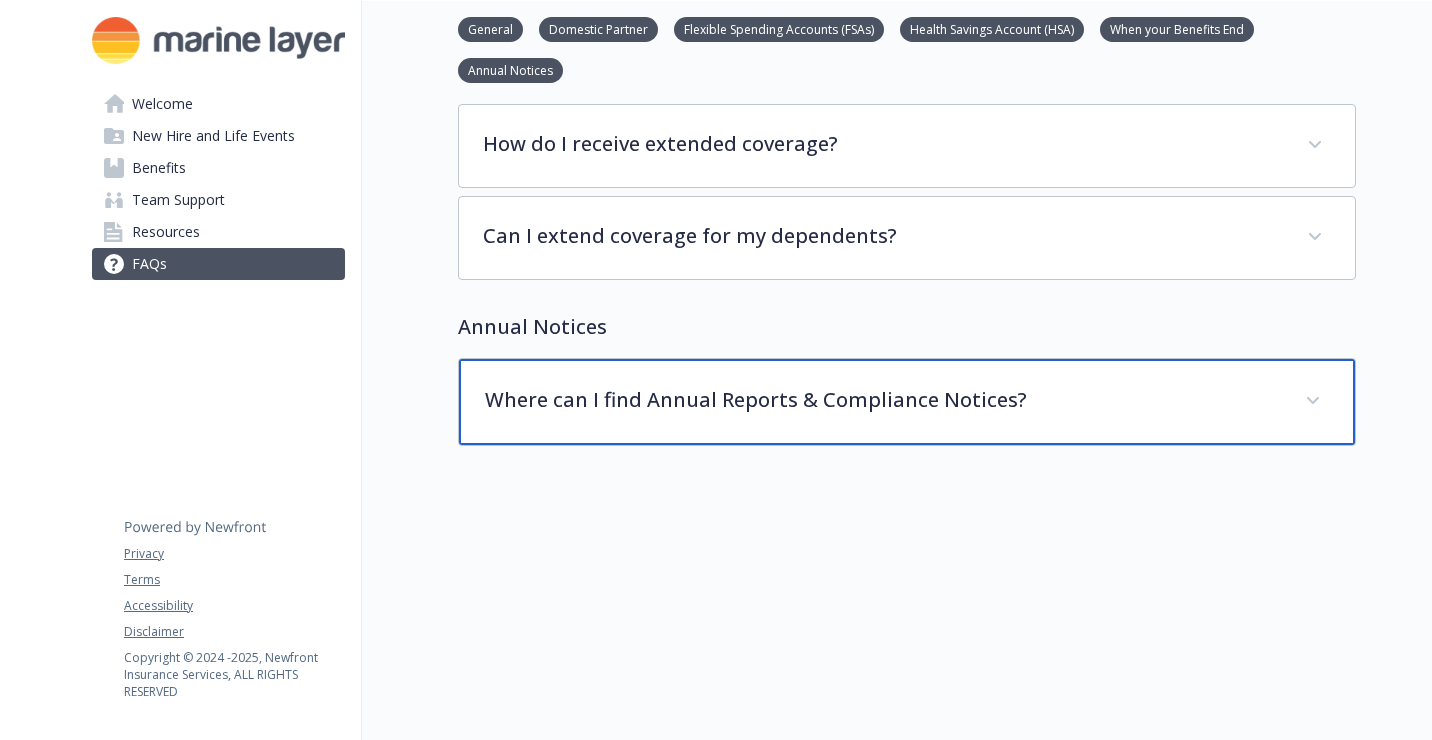 click on "Where can I find Annual Reports & Compliance Notices?" at bounding box center [883, 400] 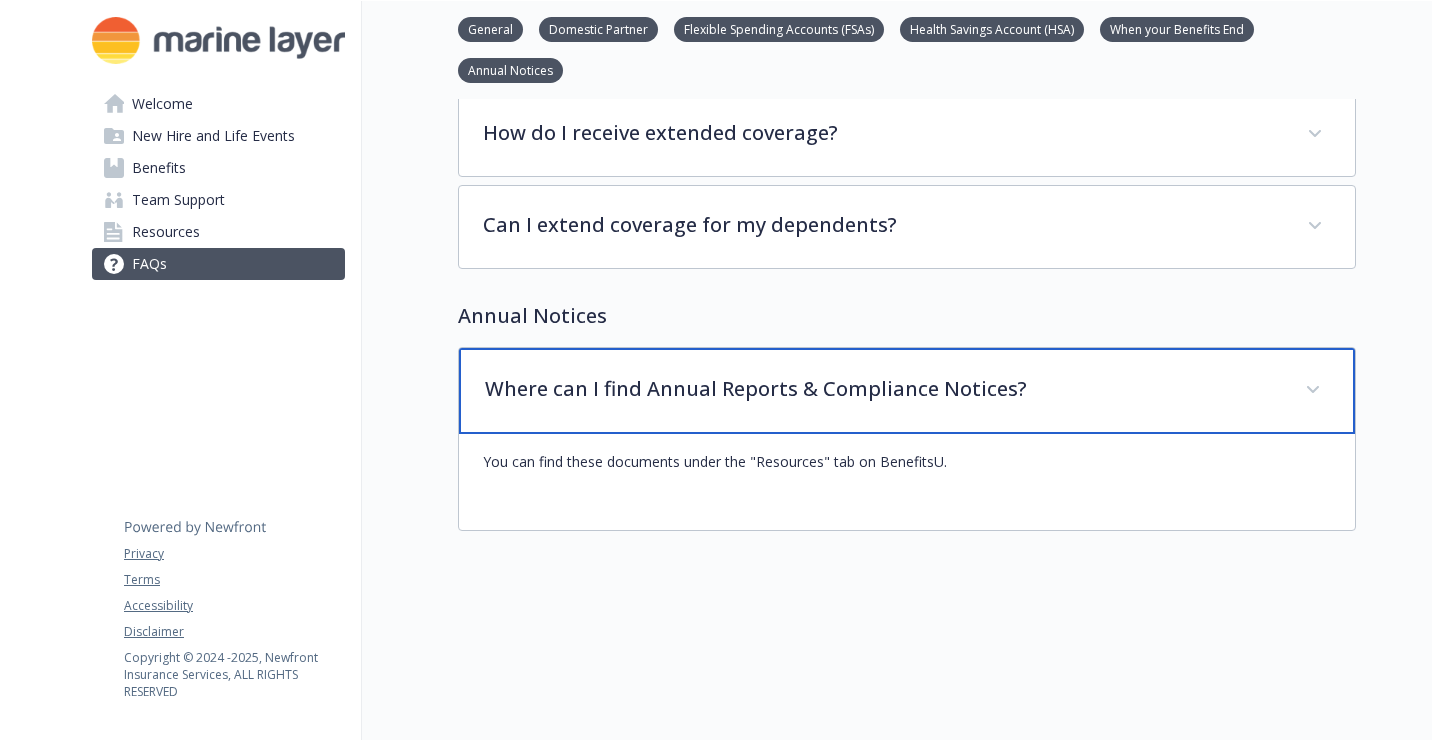 click on "Where can I find Annual Reports & Compliance Notices?" at bounding box center (883, 389) 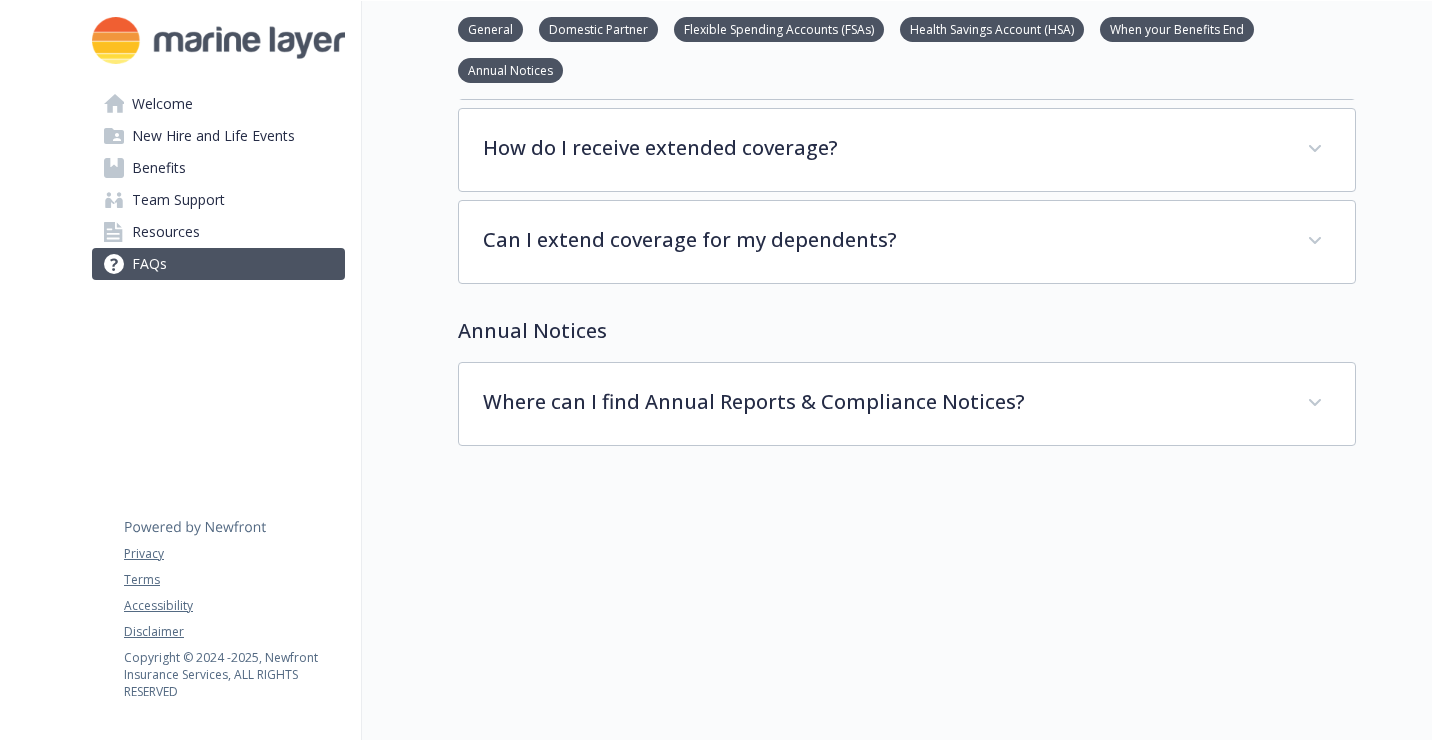 click on "You will need a [SSN], the date of birth, and an [ADDRESS] for any spouse/DP or dependents you are enrolling. What if I miss the Open Enrollment period? If you miss the open enrollment period, you will have to wait until the next open enrollment period in order to be eligible for benefits unless you experience a qualifying life event. These qualifying events include:
Marriage
Divorce or legal separation
Birth or adoption
Child reaches the age limit
Change in spousal employment status
Death
Should one of these events apply to you, it is your responsibility to contact the POps Team within 30 days to ensure continued coverage for those who are eligible. You have 30 days from the date of the qualifying event to submit the corresponding changes to your benefits. Domestic Partner
taxed" at bounding box center (859, -1924) 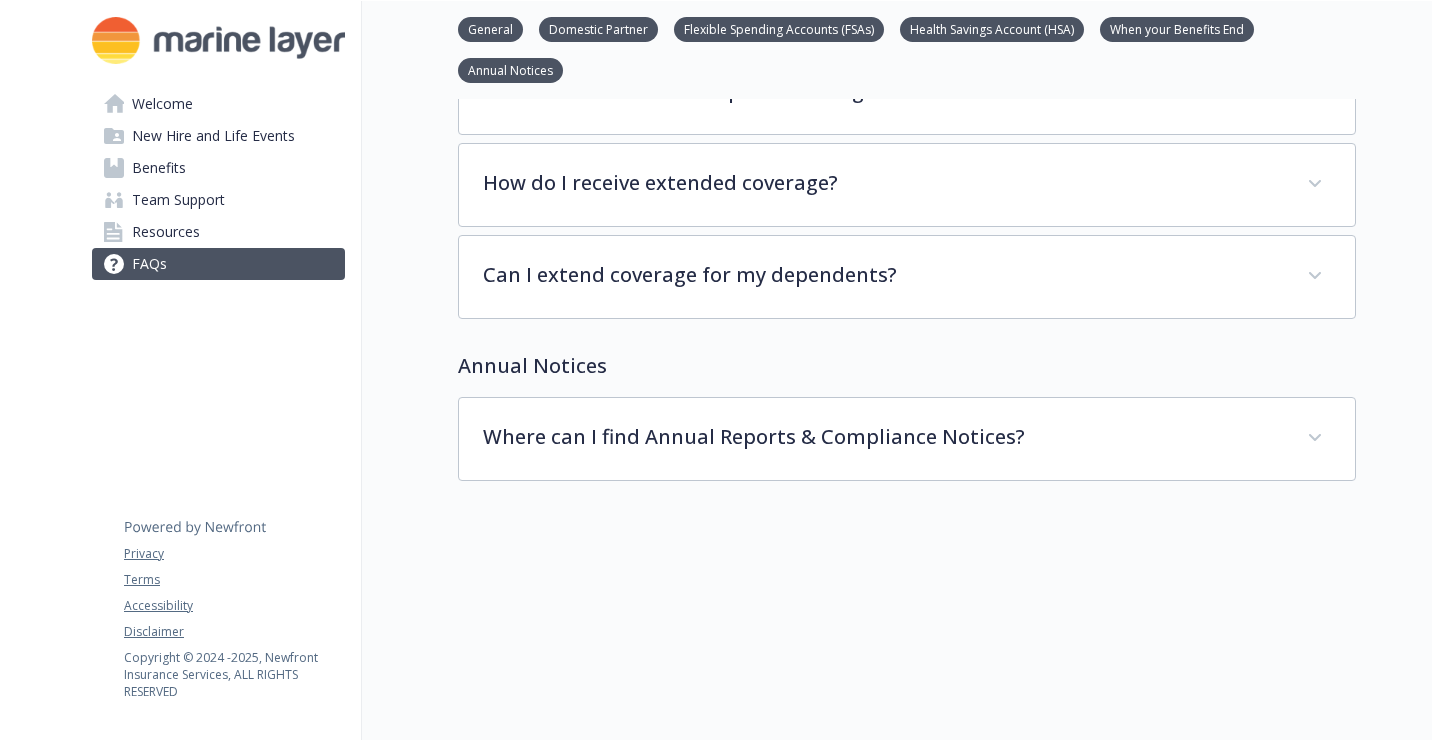 scroll, scrollTop: 4484, scrollLeft: 15, axis: both 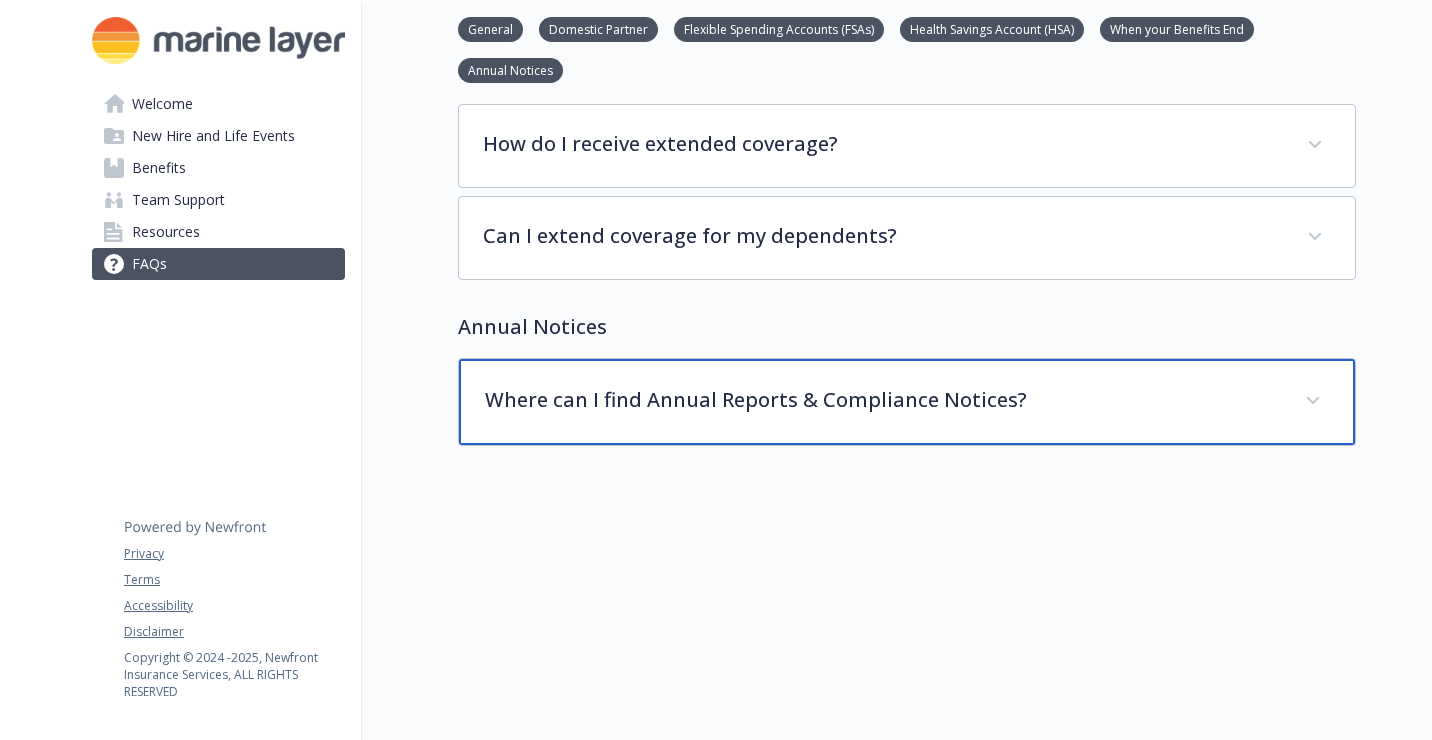 click on "Where can I find Annual Reports & Compliance Notices?" at bounding box center [883, 400] 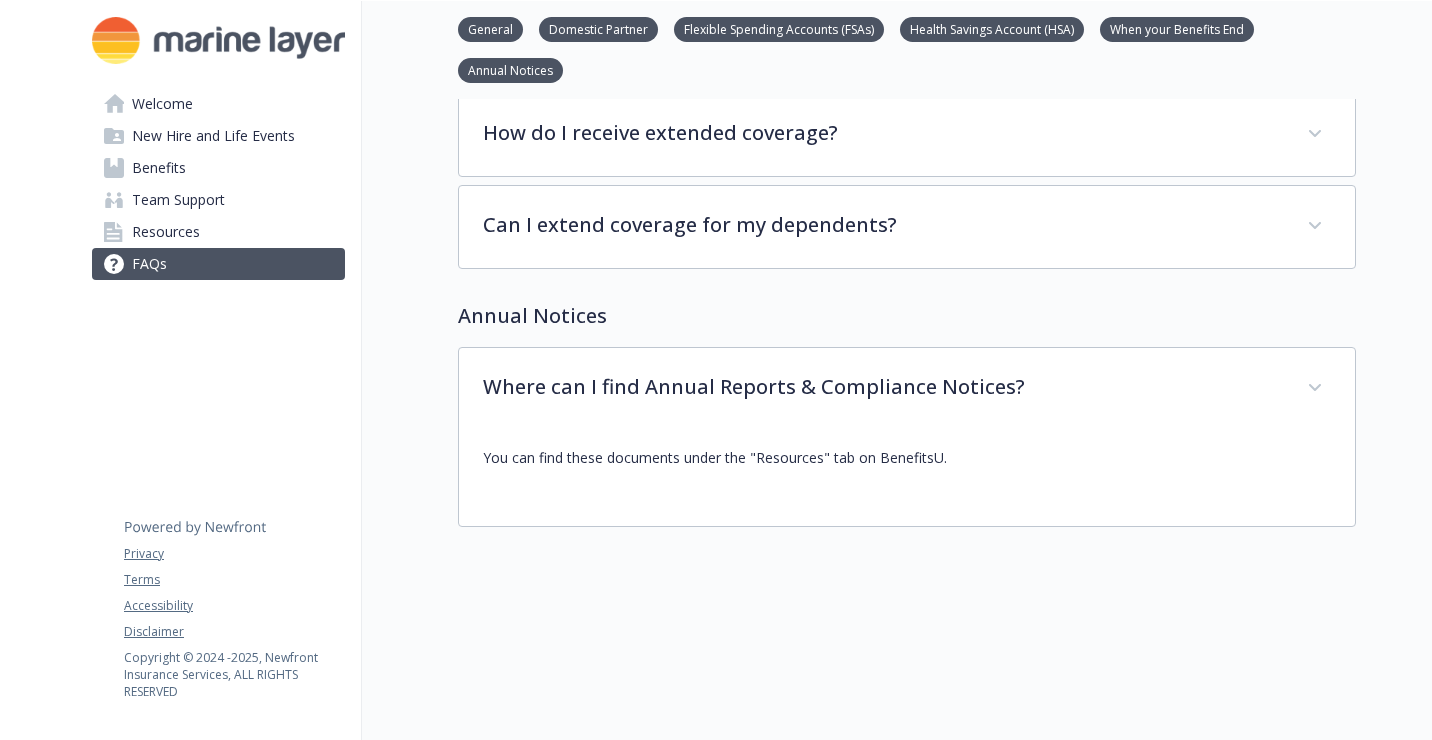 click on "You can find these documents under the "Resources" tab on BenefitsU." at bounding box center (907, 466) 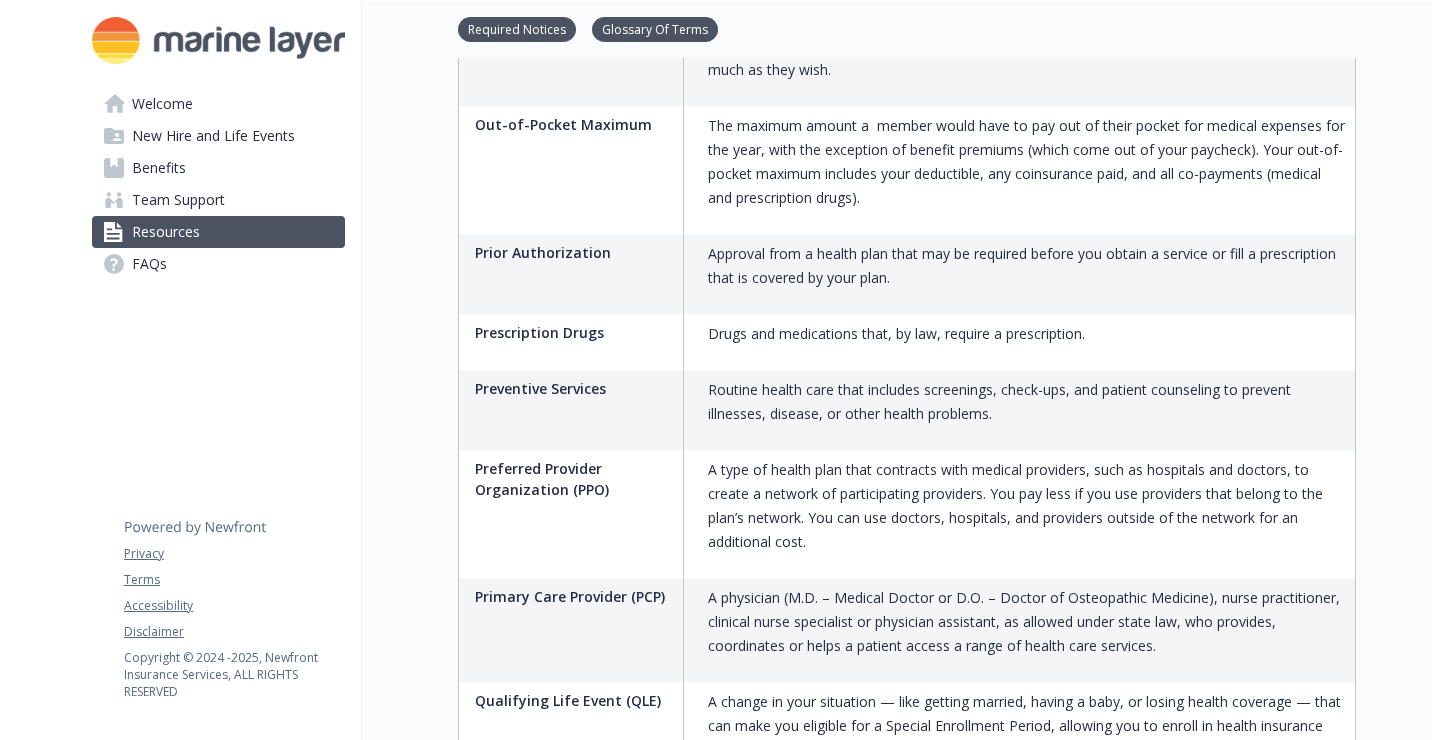 click on "Team Support" at bounding box center (178, 200) 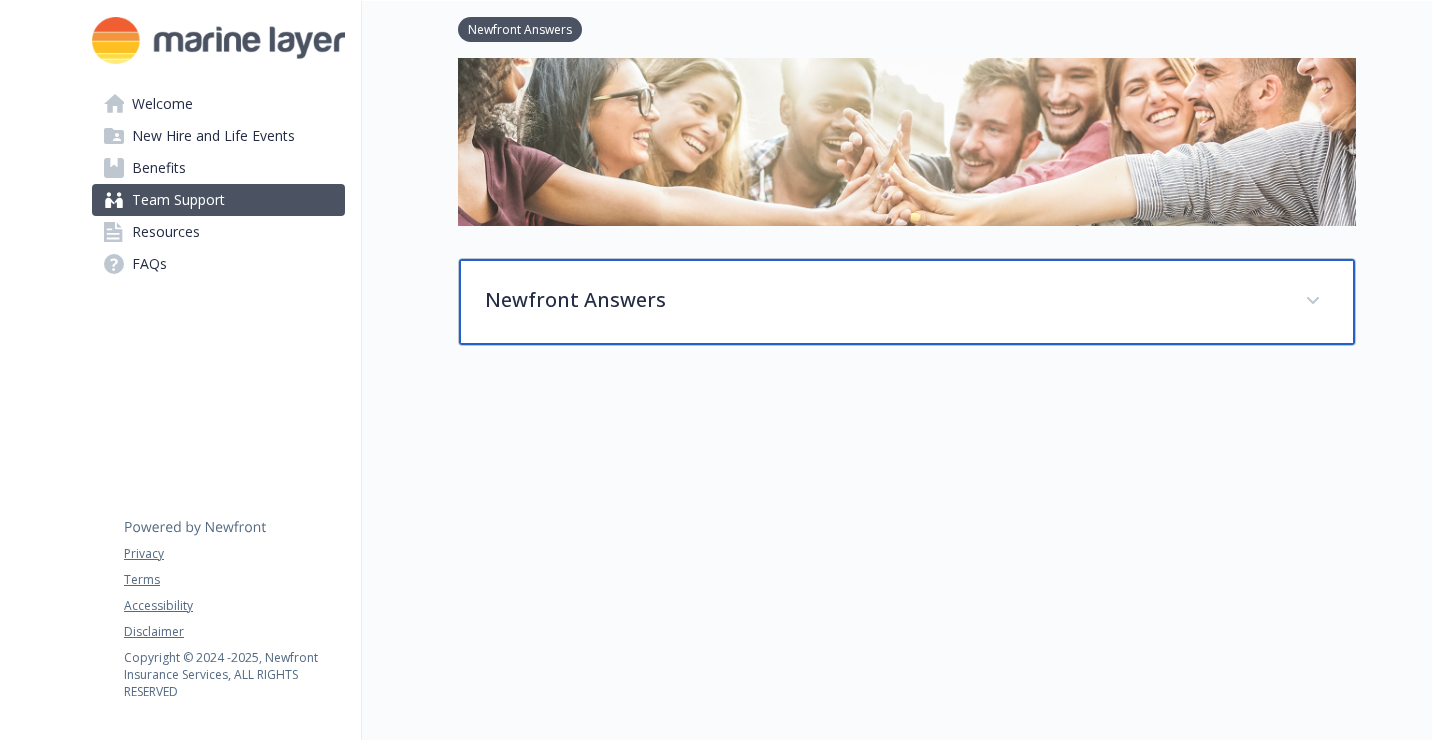 click on "Newfront Answers" at bounding box center [883, 300] 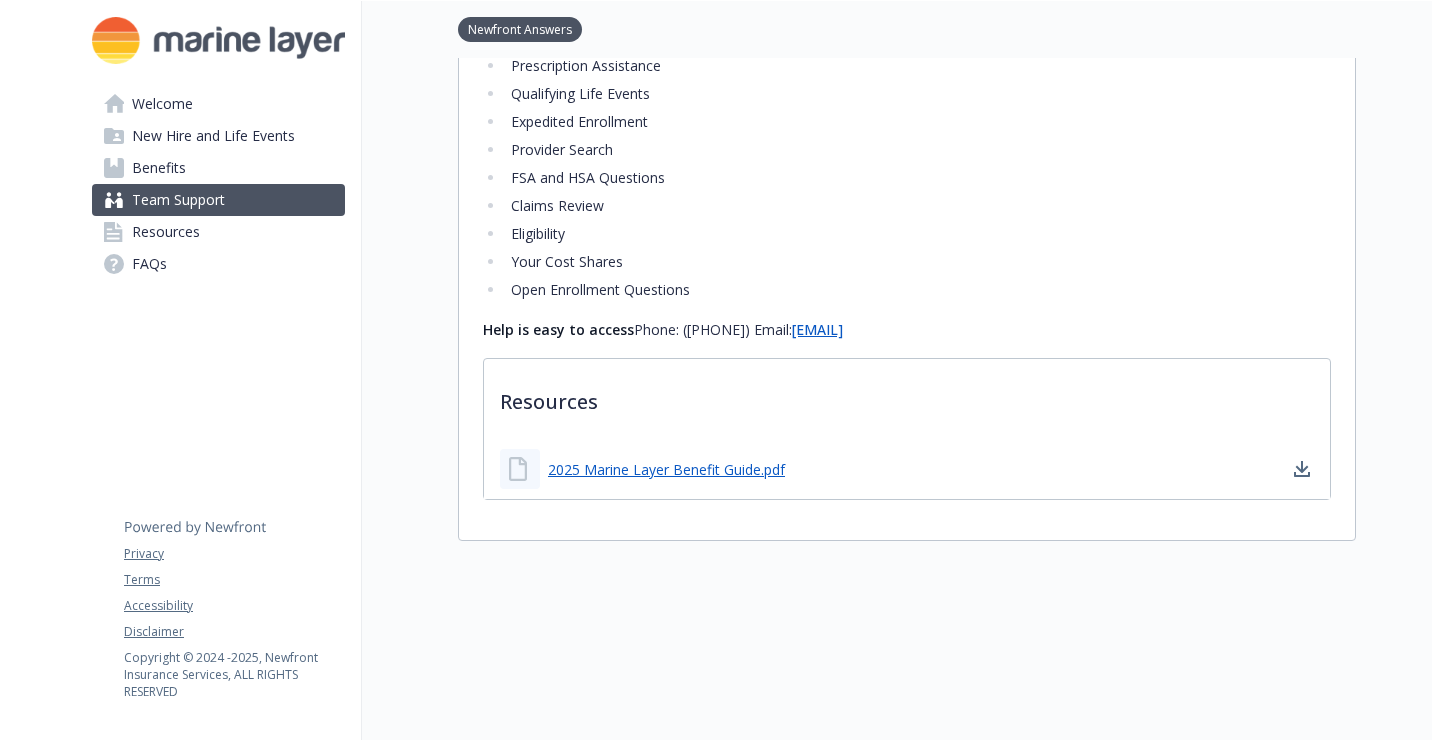 scroll, scrollTop: 642, scrollLeft: 15, axis: both 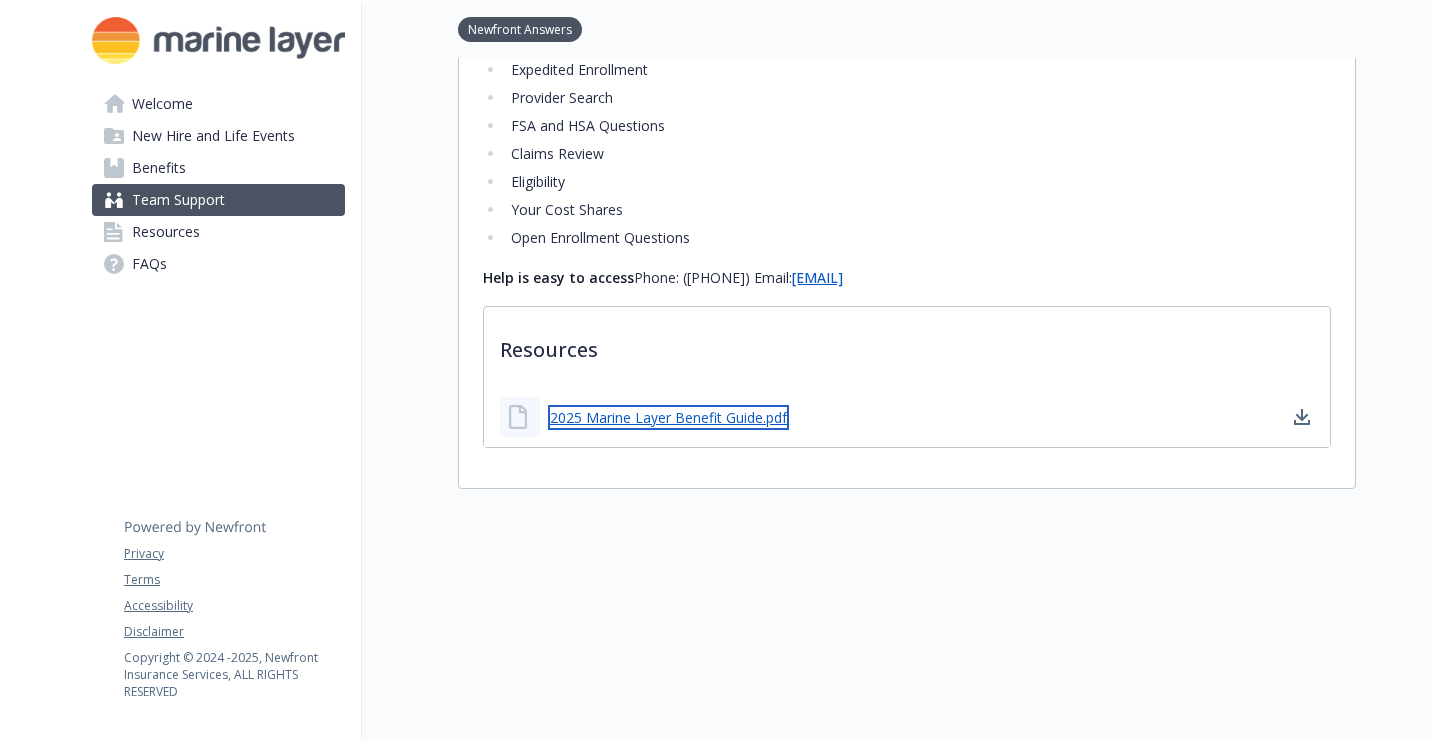 click on "2025 Marine Layer Benefit Guide.pdf" at bounding box center [668, 417] 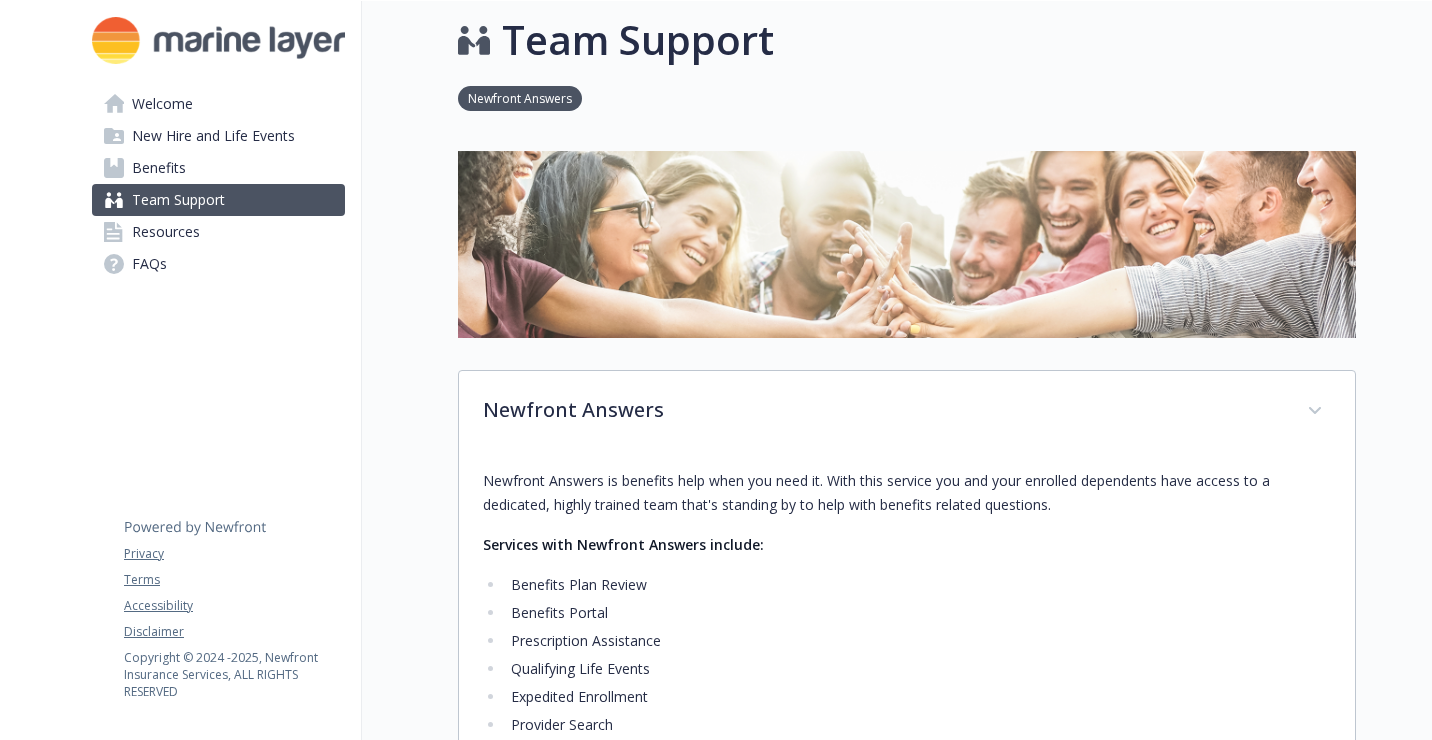 scroll, scrollTop: 0, scrollLeft: 15, axis: horizontal 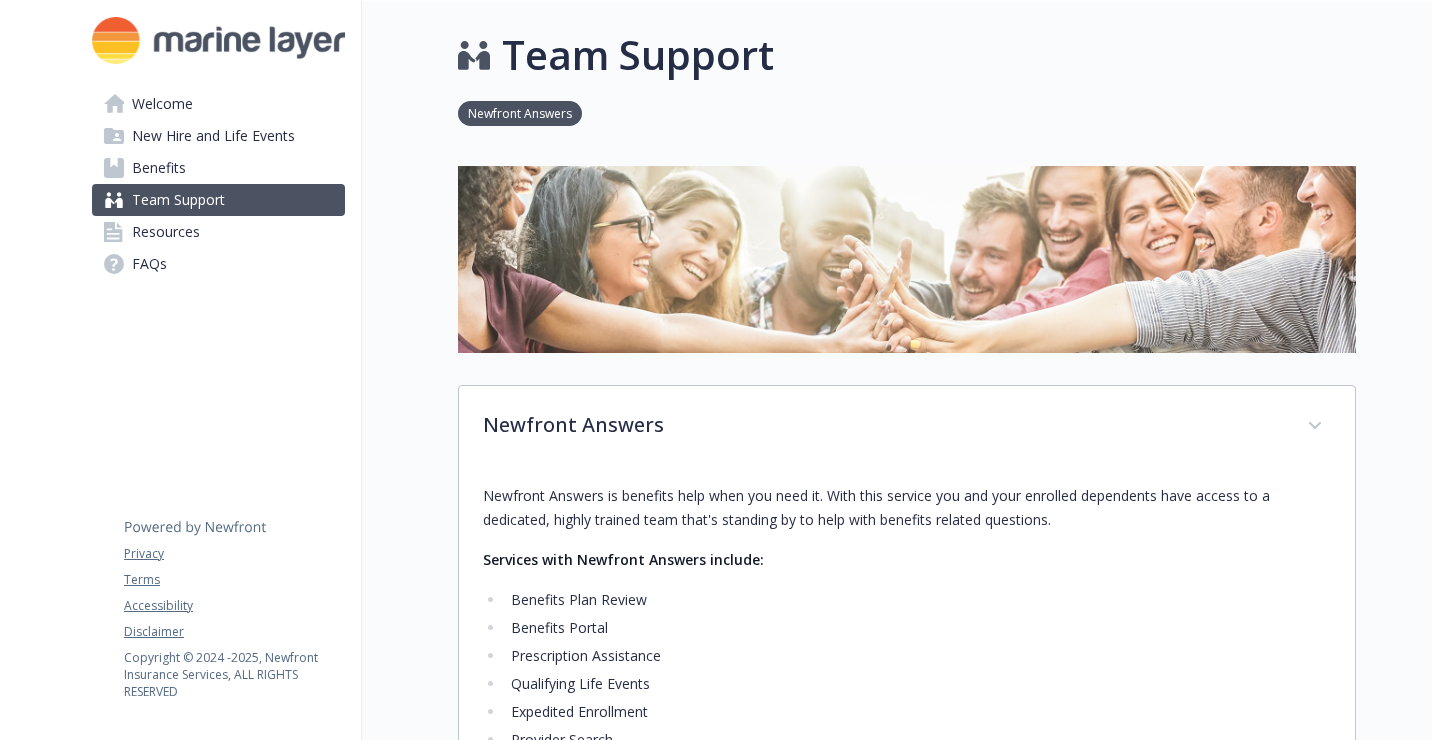 click on "Benefits" at bounding box center (159, 168) 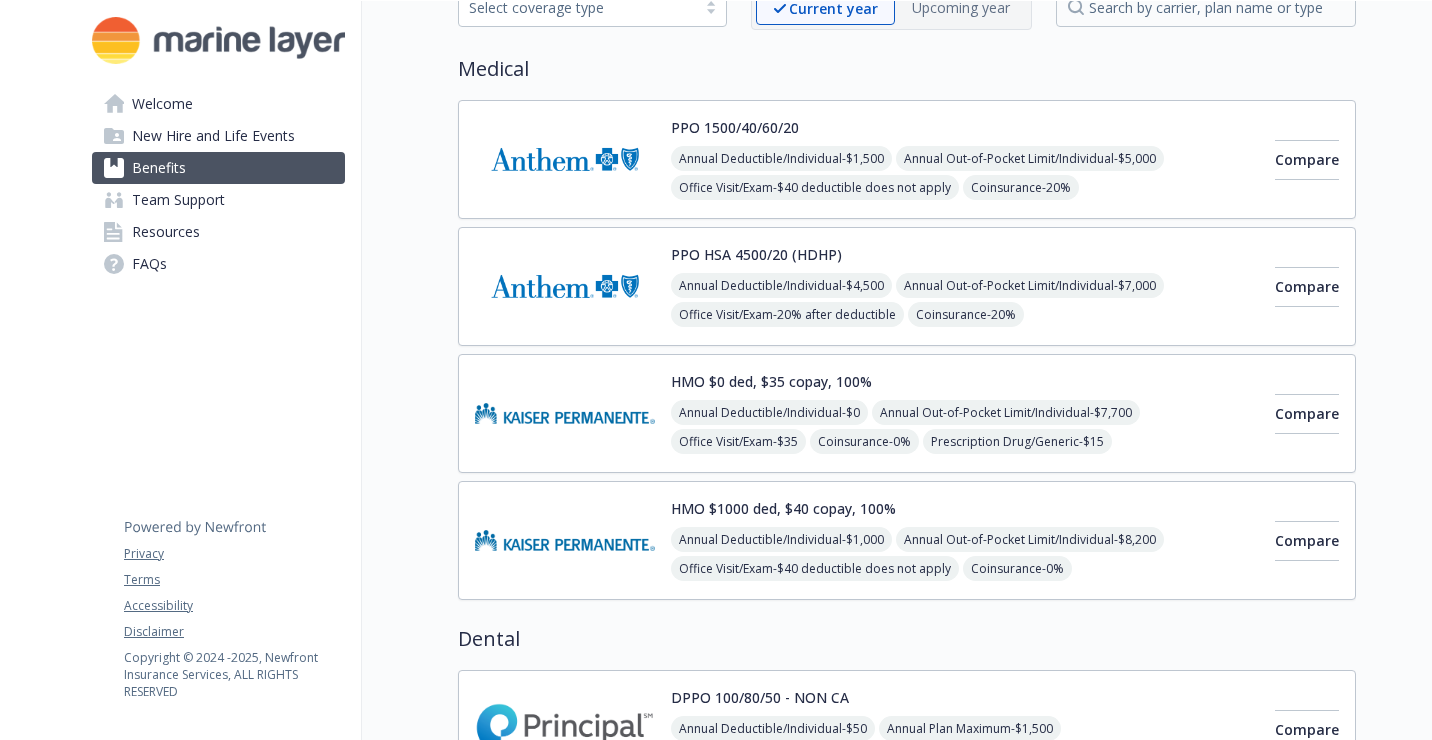 scroll, scrollTop: 0, scrollLeft: 15, axis: horizontal 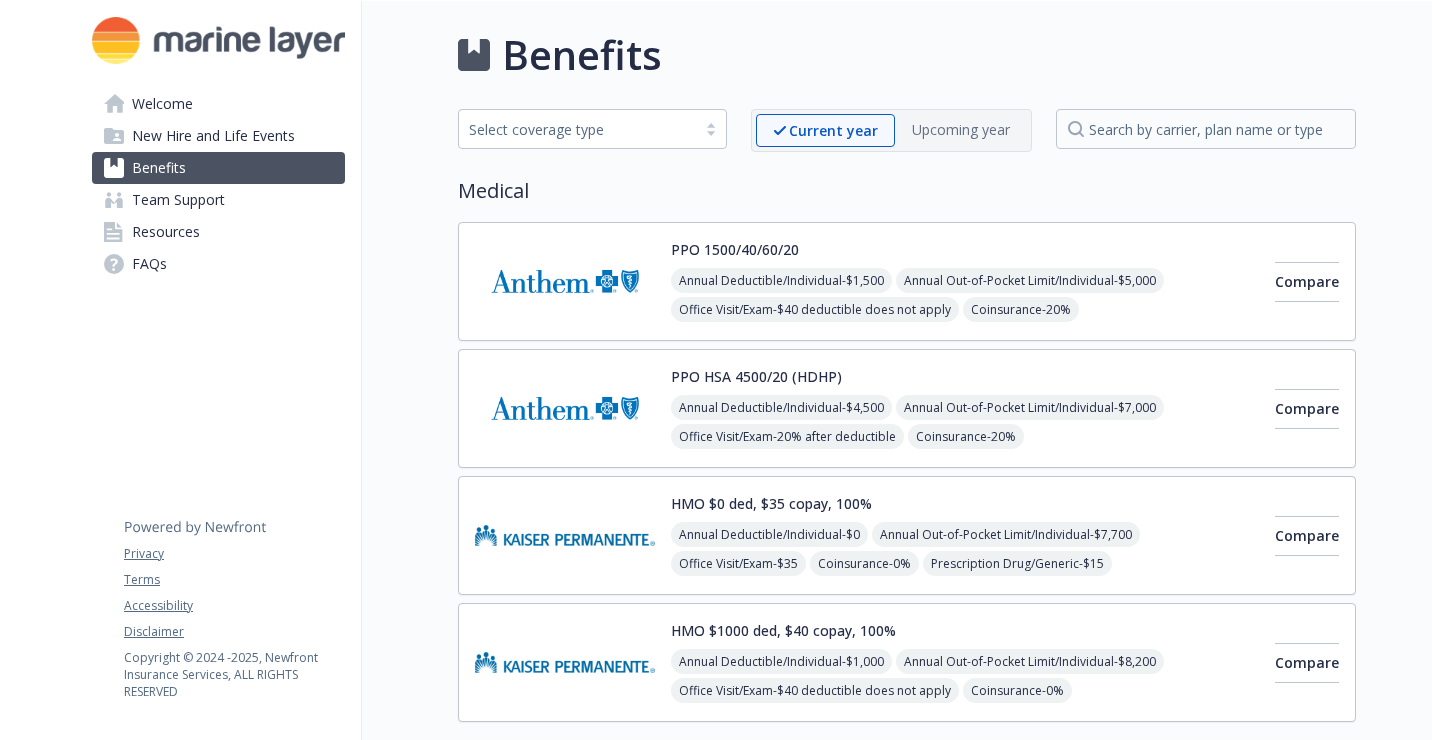 click on "New Hire and Life Events" at bounding box center (213, 136) 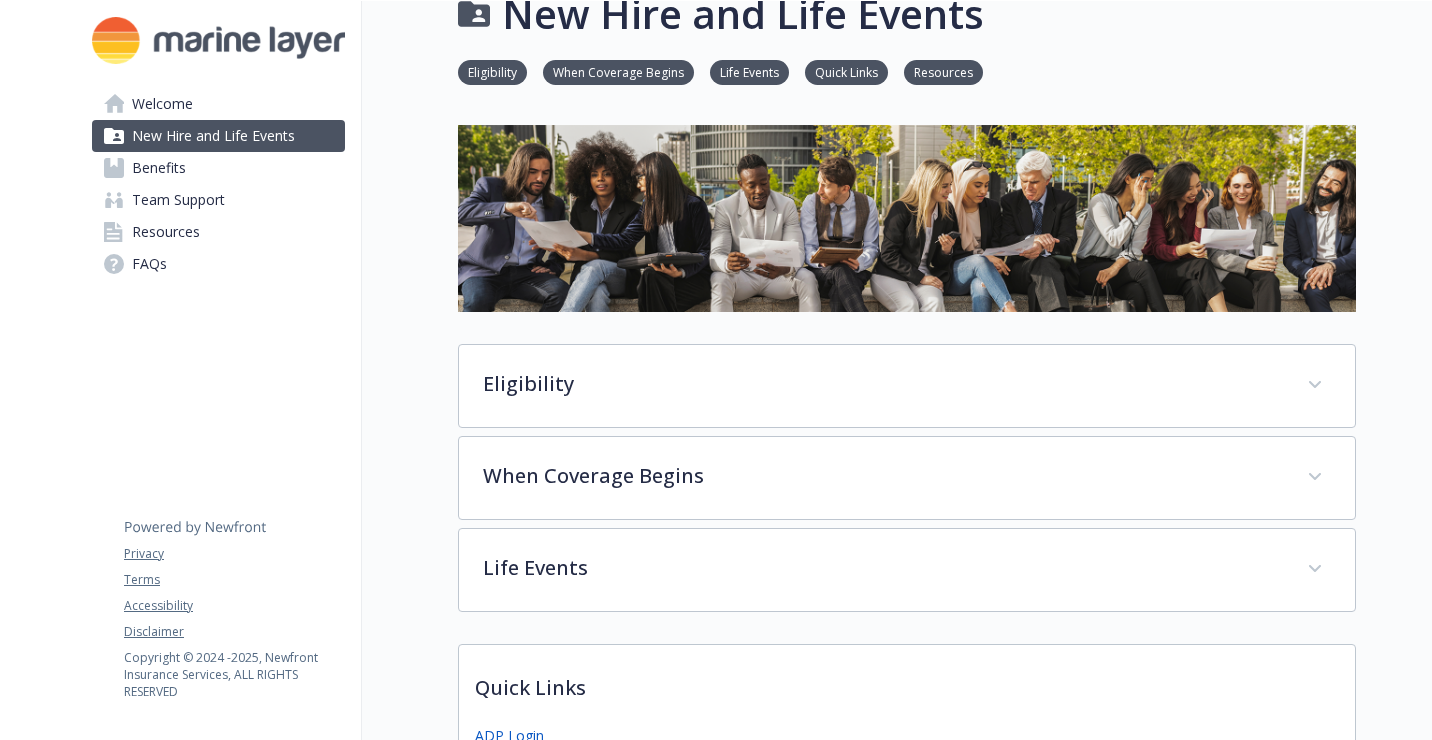 scroll, scrollTop: 0, scrollLeft: 15, axis: horizontal 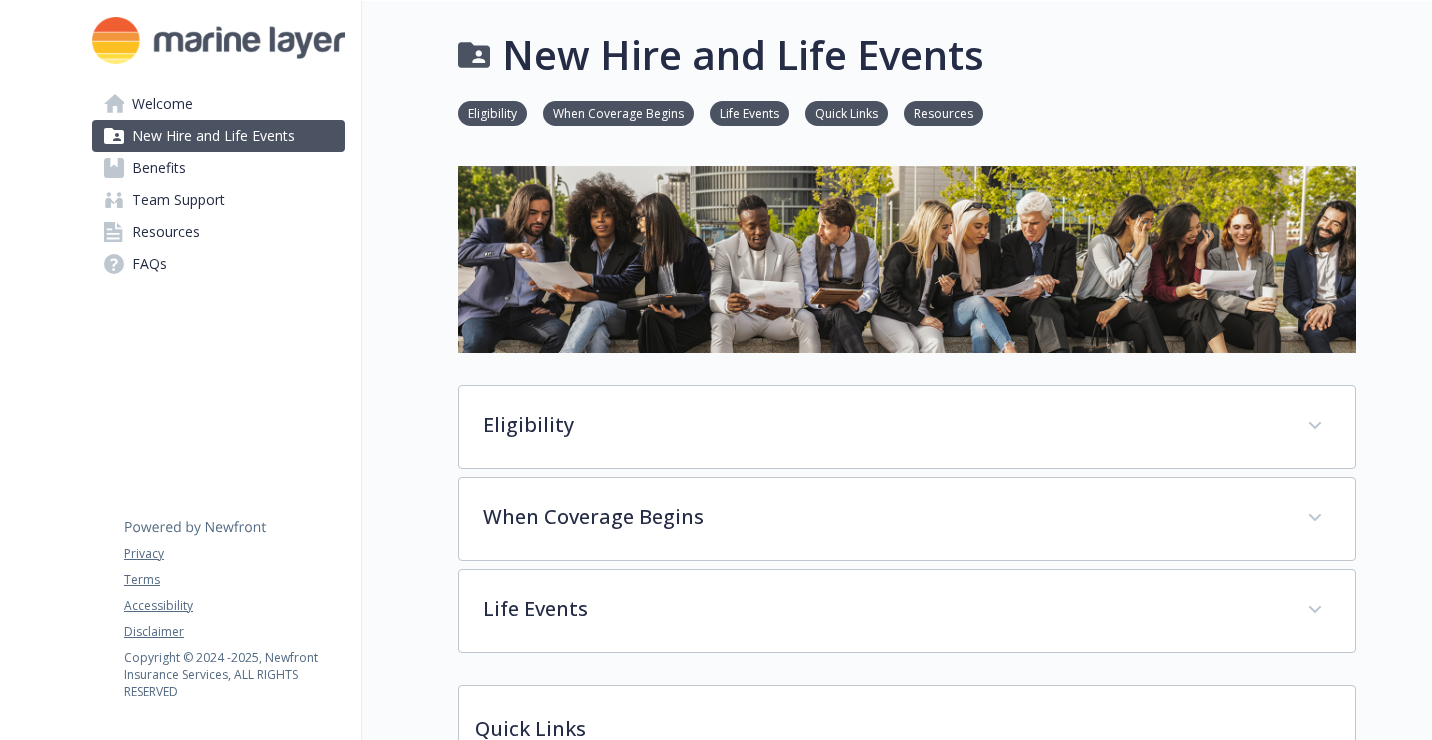 click on "Welcome" at bounding box center (218, 104) 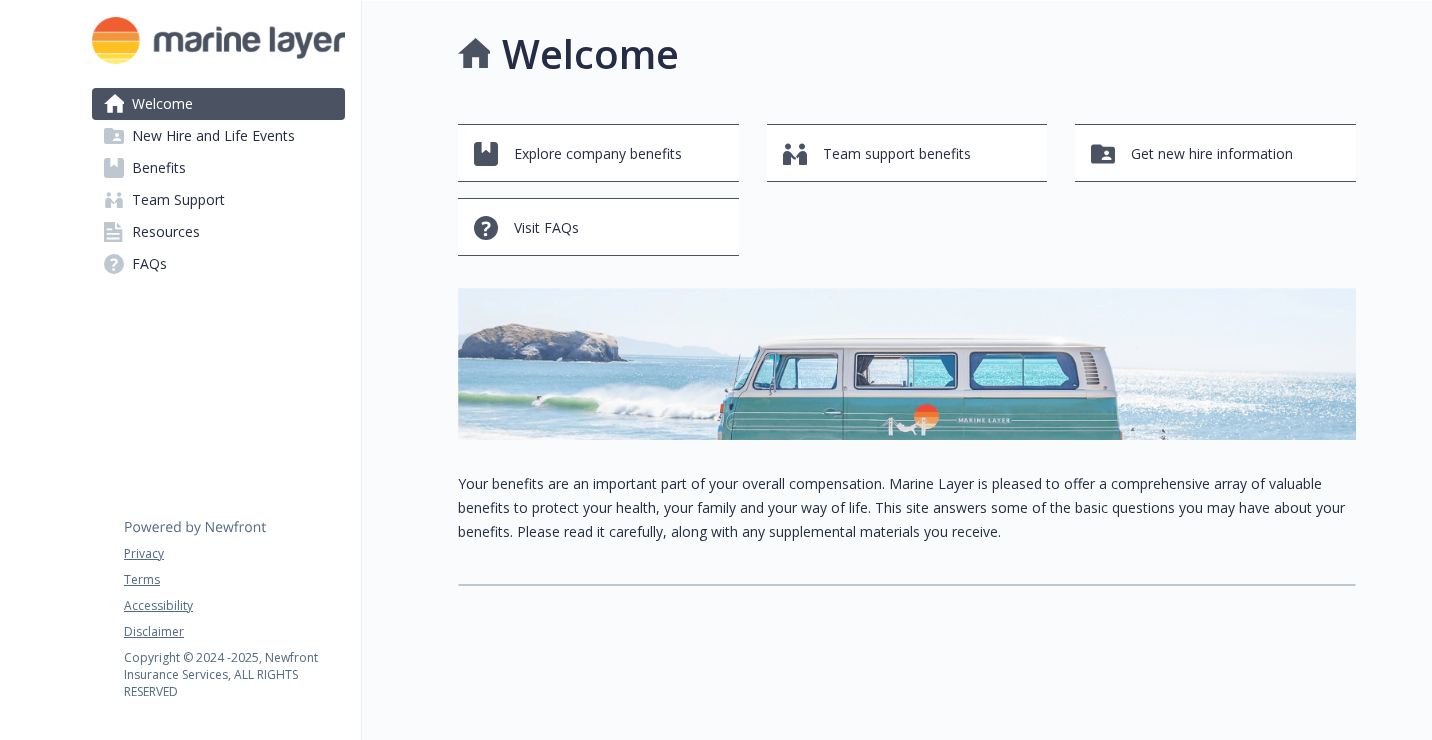 scroll, scrollTop: 16, scrollLeft: 15, axis: both 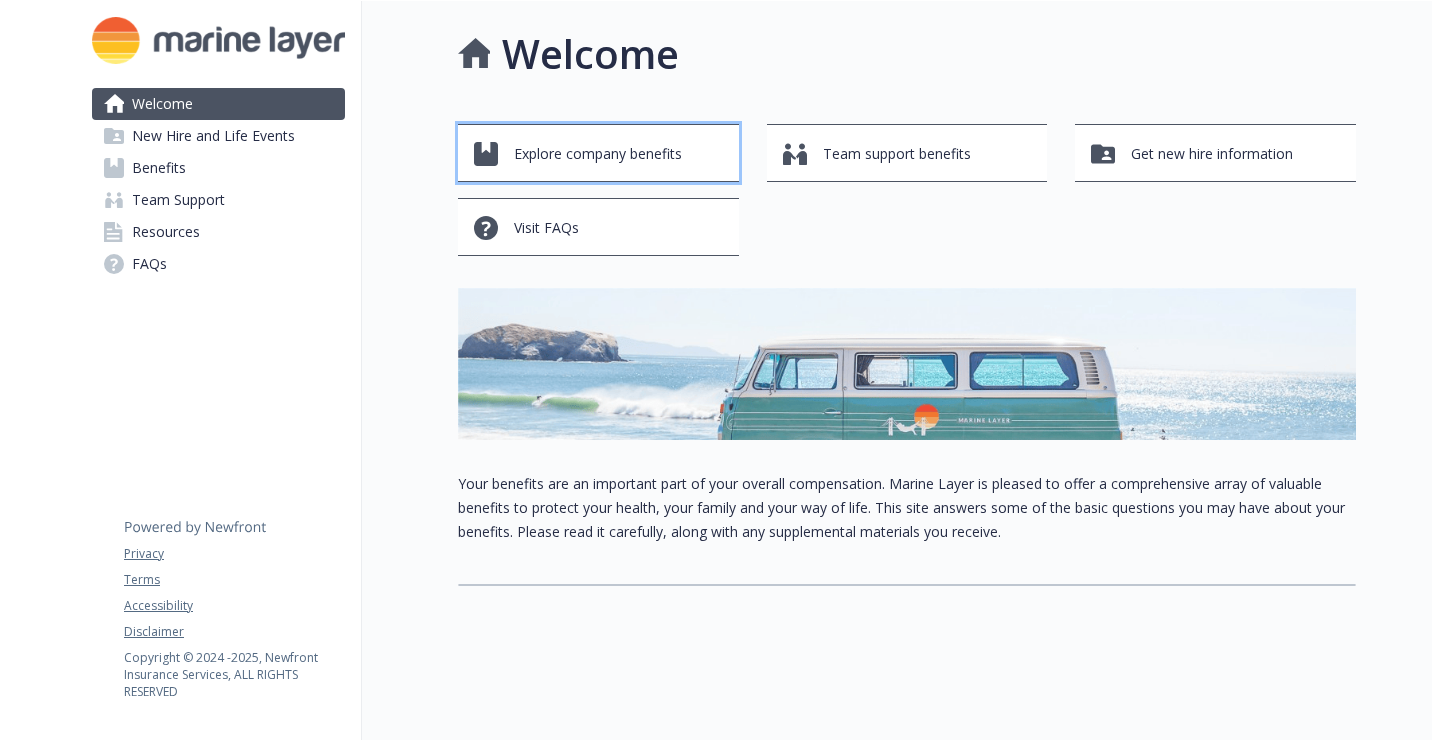 click on "Explore company benefits" at bounding box center [598, 154] 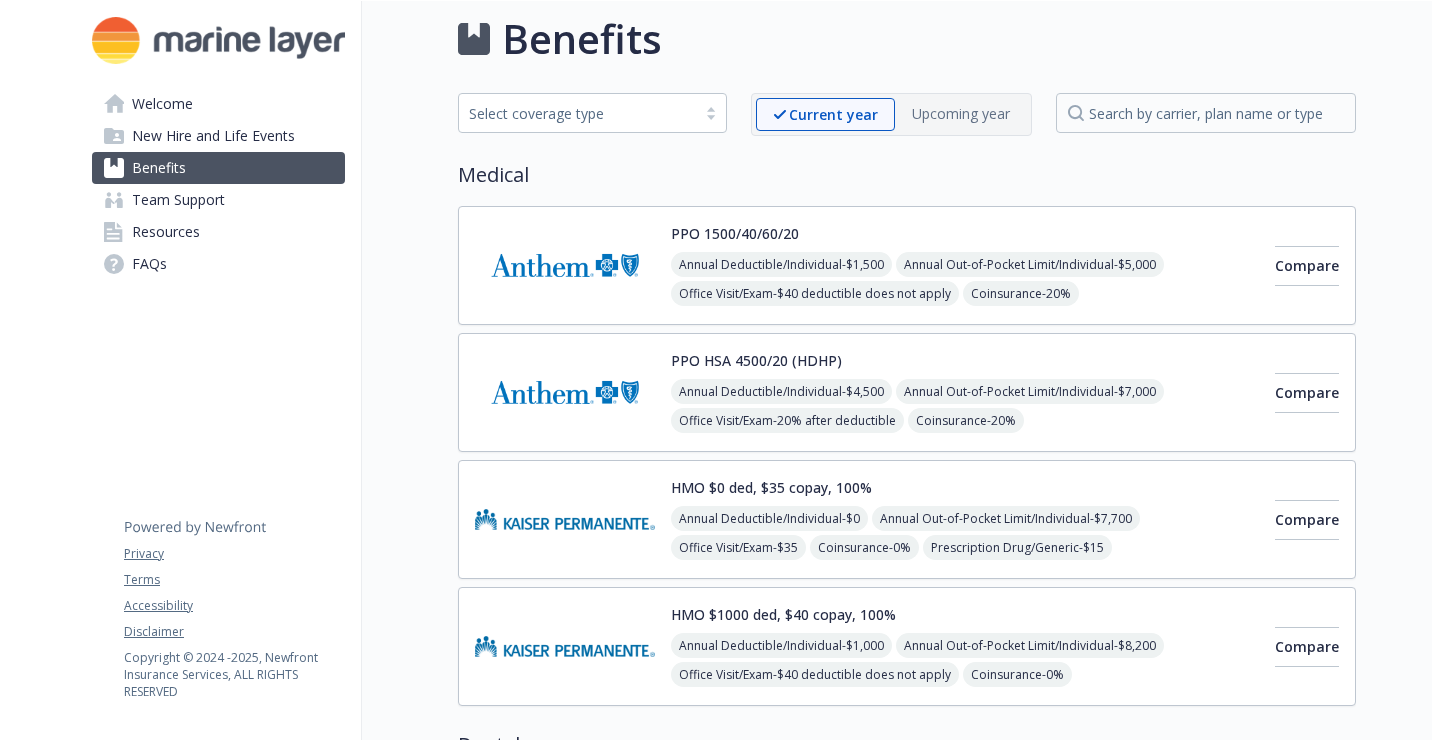 click on "New Hire and Life Events" at bounding box center (213, 136) 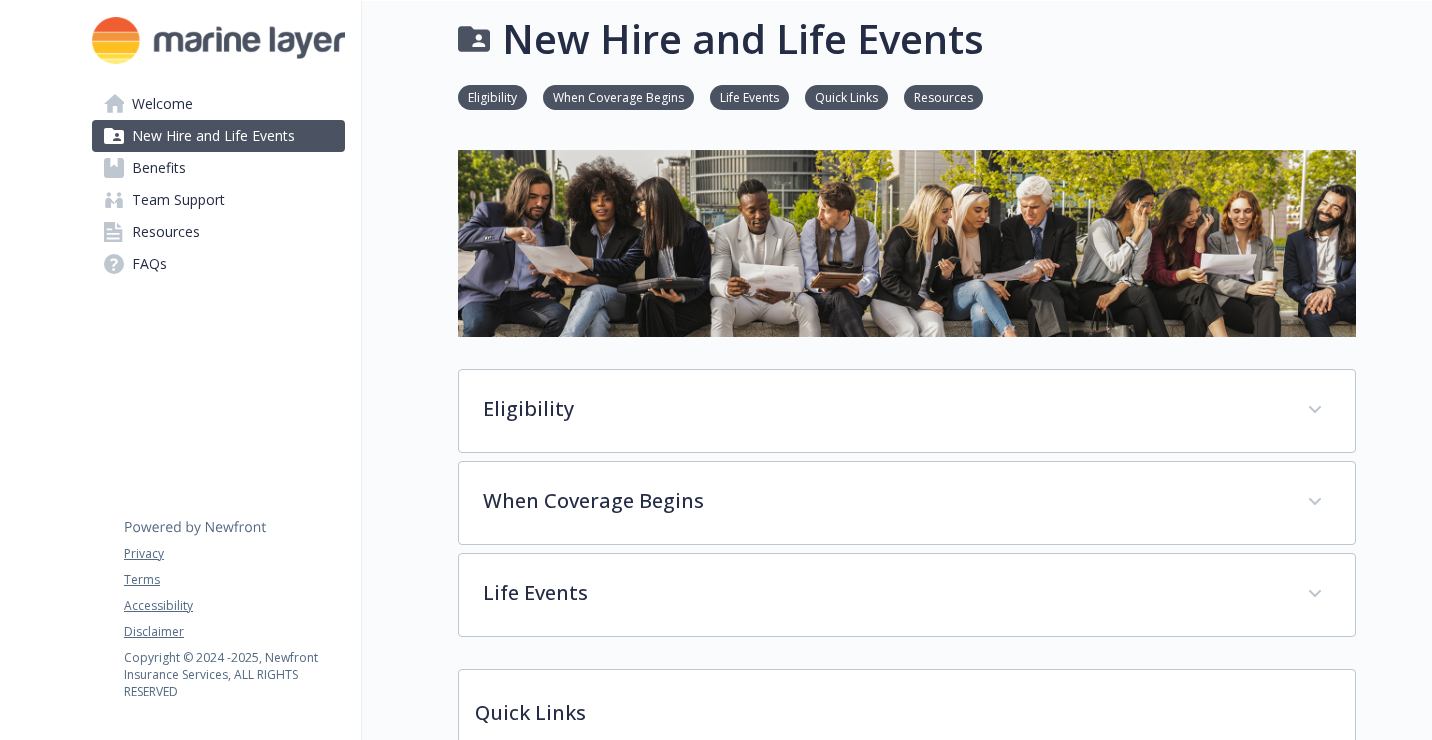 click on "Resources" at bounding box center (943, 96) 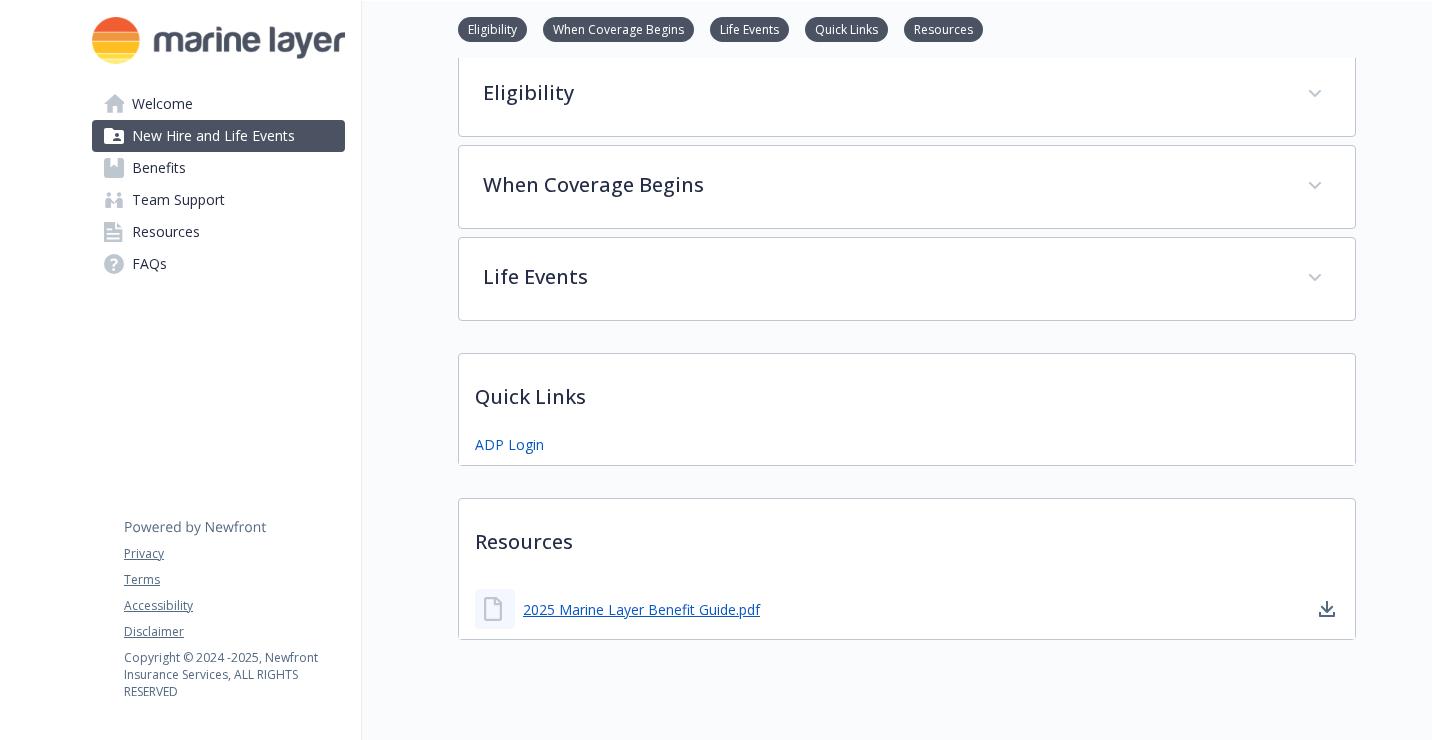 scroll, scrollTop: 391, scrollLeft: 15, axis: both 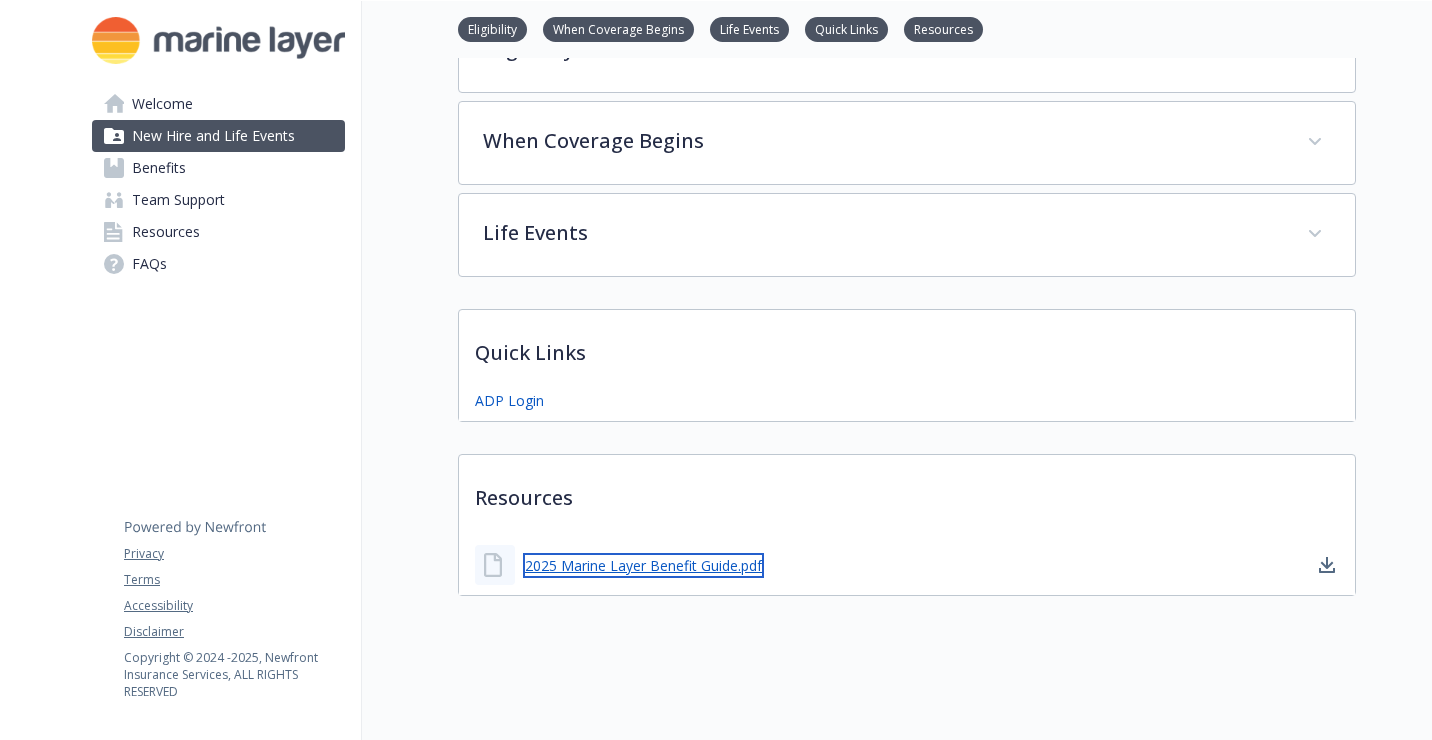 click on "2025 Marine Layer Benefit Guide.pdf" at bounding box center [643, 565] 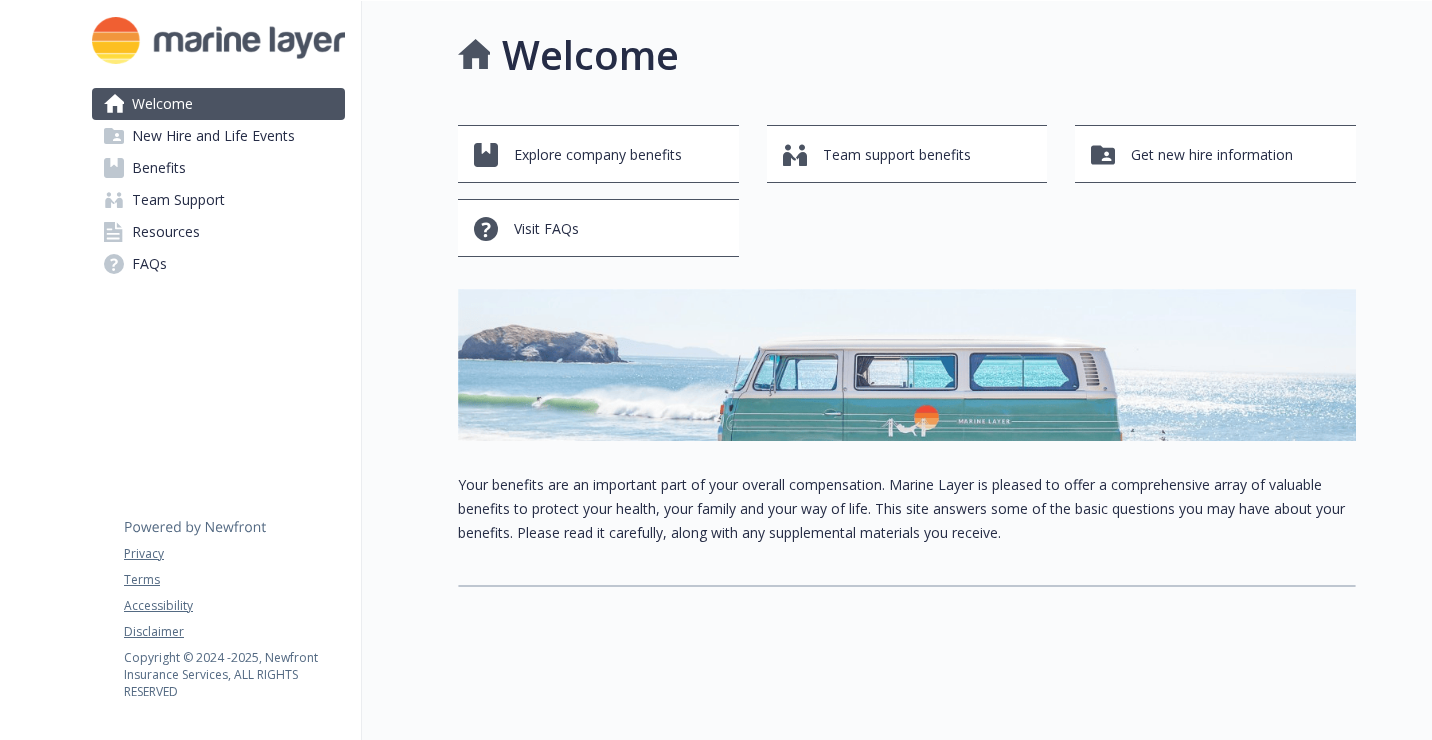 scroll, scrollTop: 0, scrollLeft: 0, axis: both 